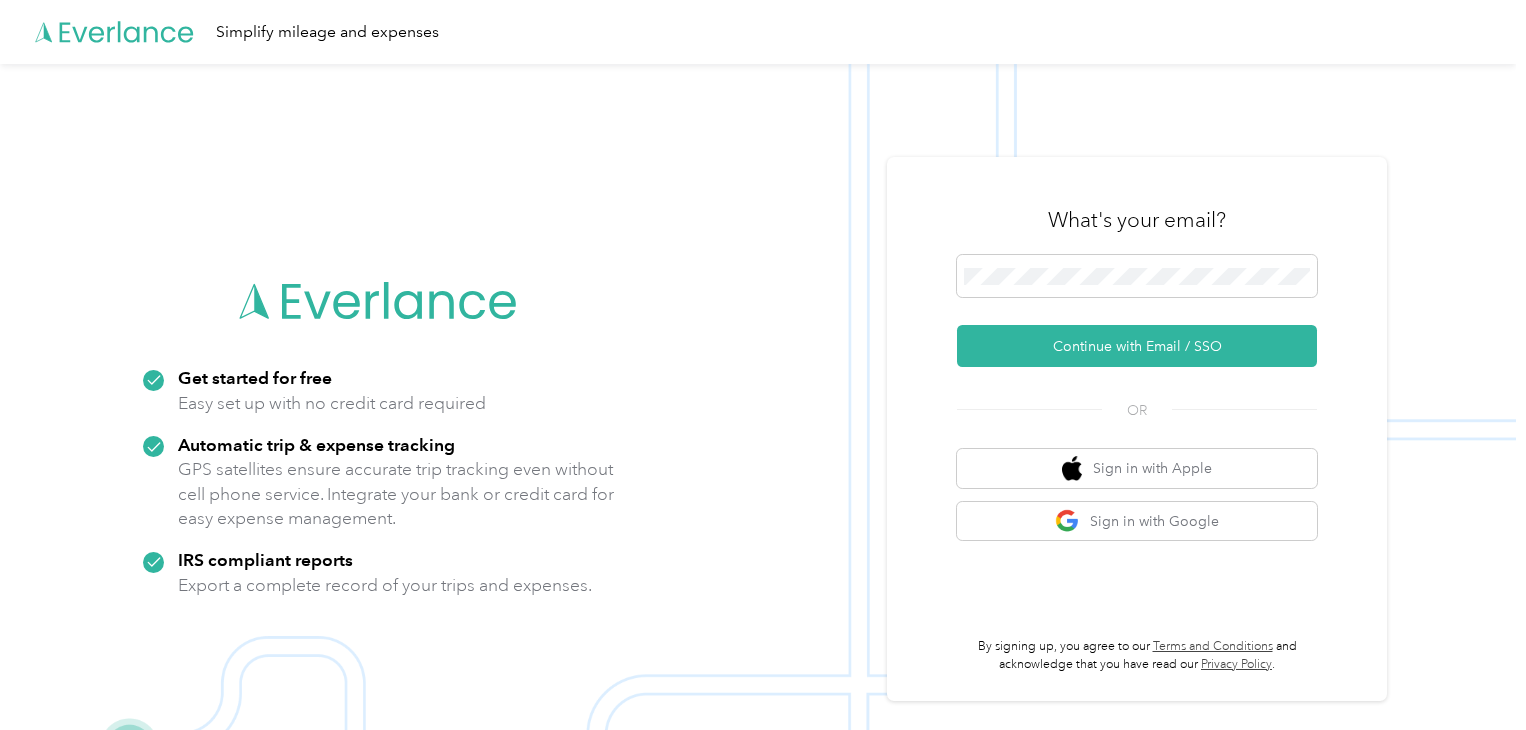 scroll, scrollTop: 0, scrollLeft: 0, axis: both 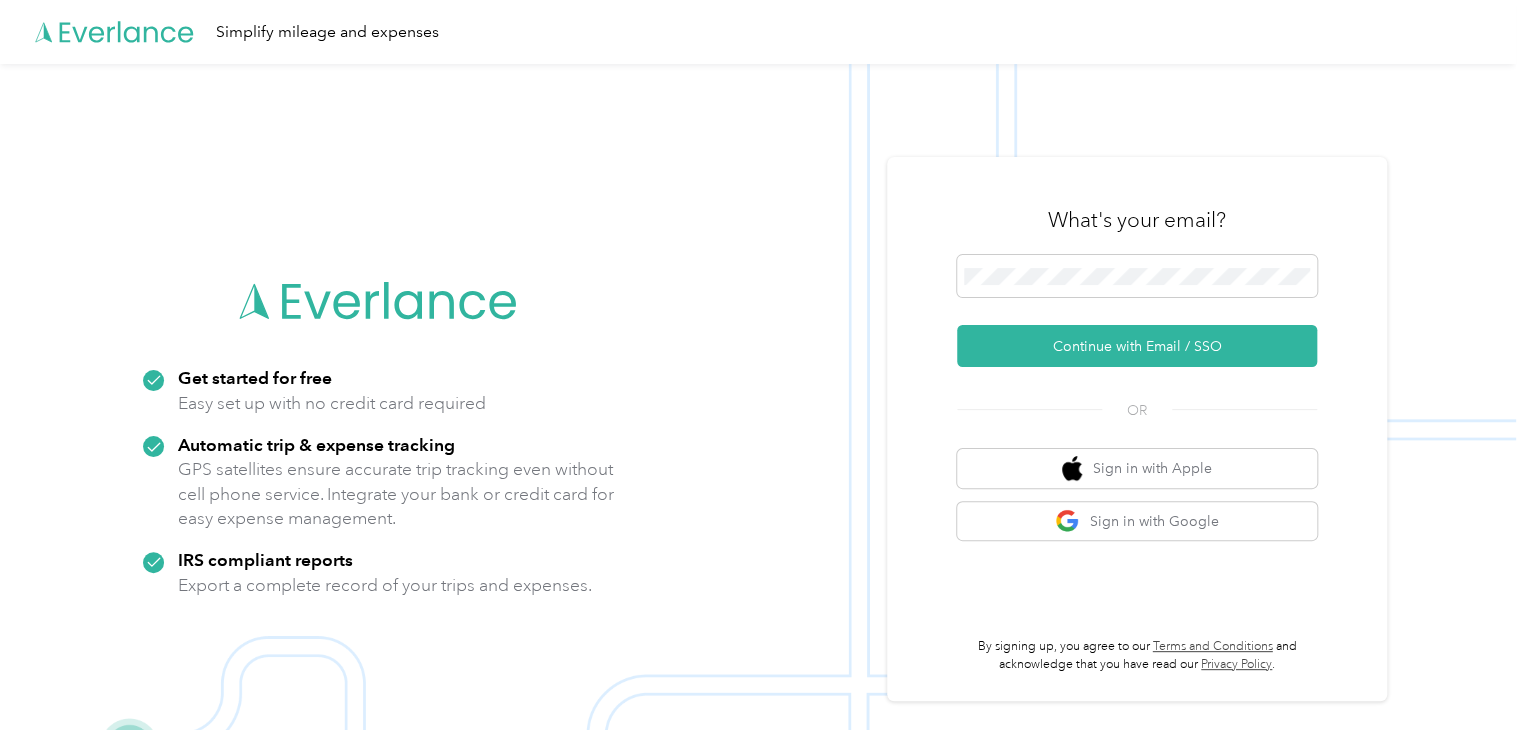 click at bounding box center [758, 429] 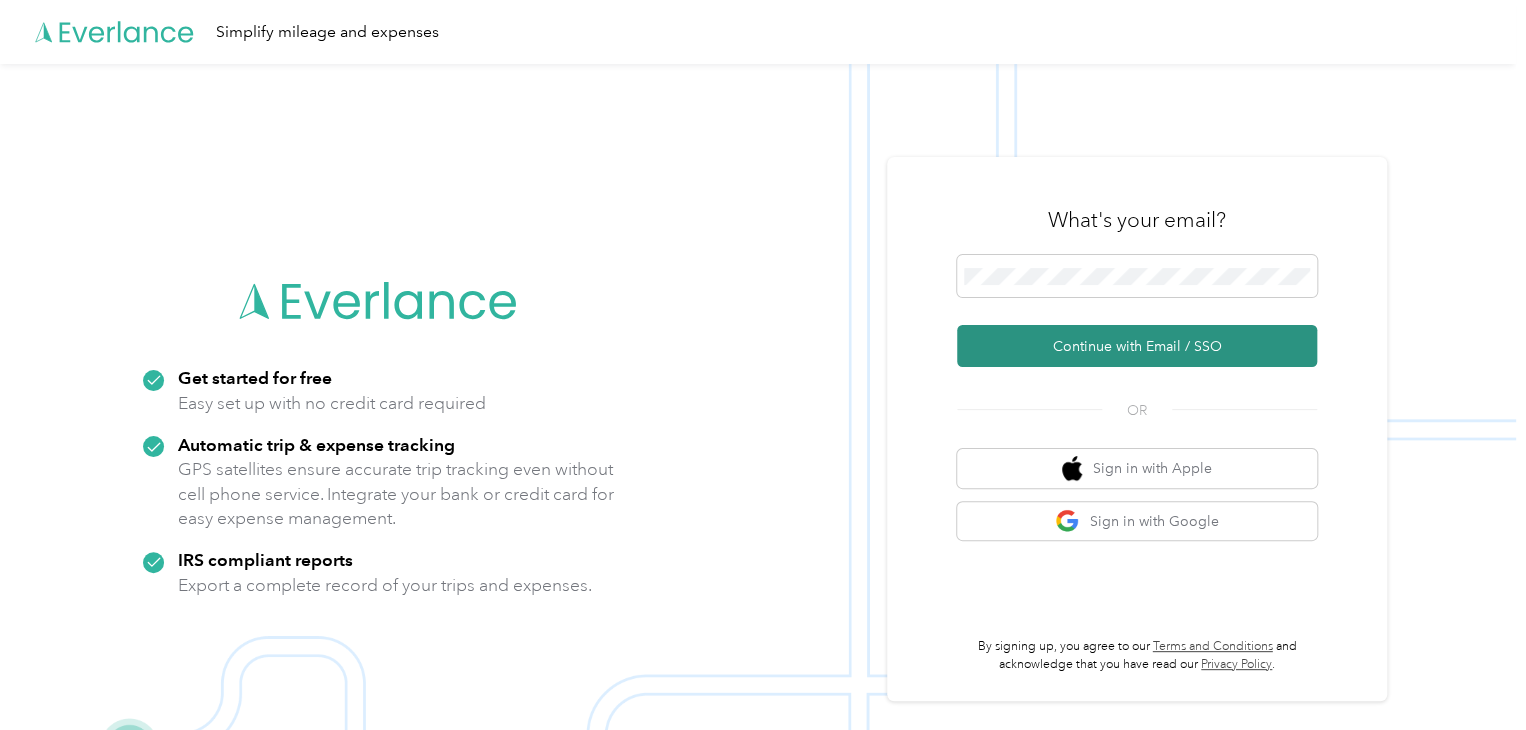 click on "Continue with Email / SSO" at bounding box center (1137, 346) 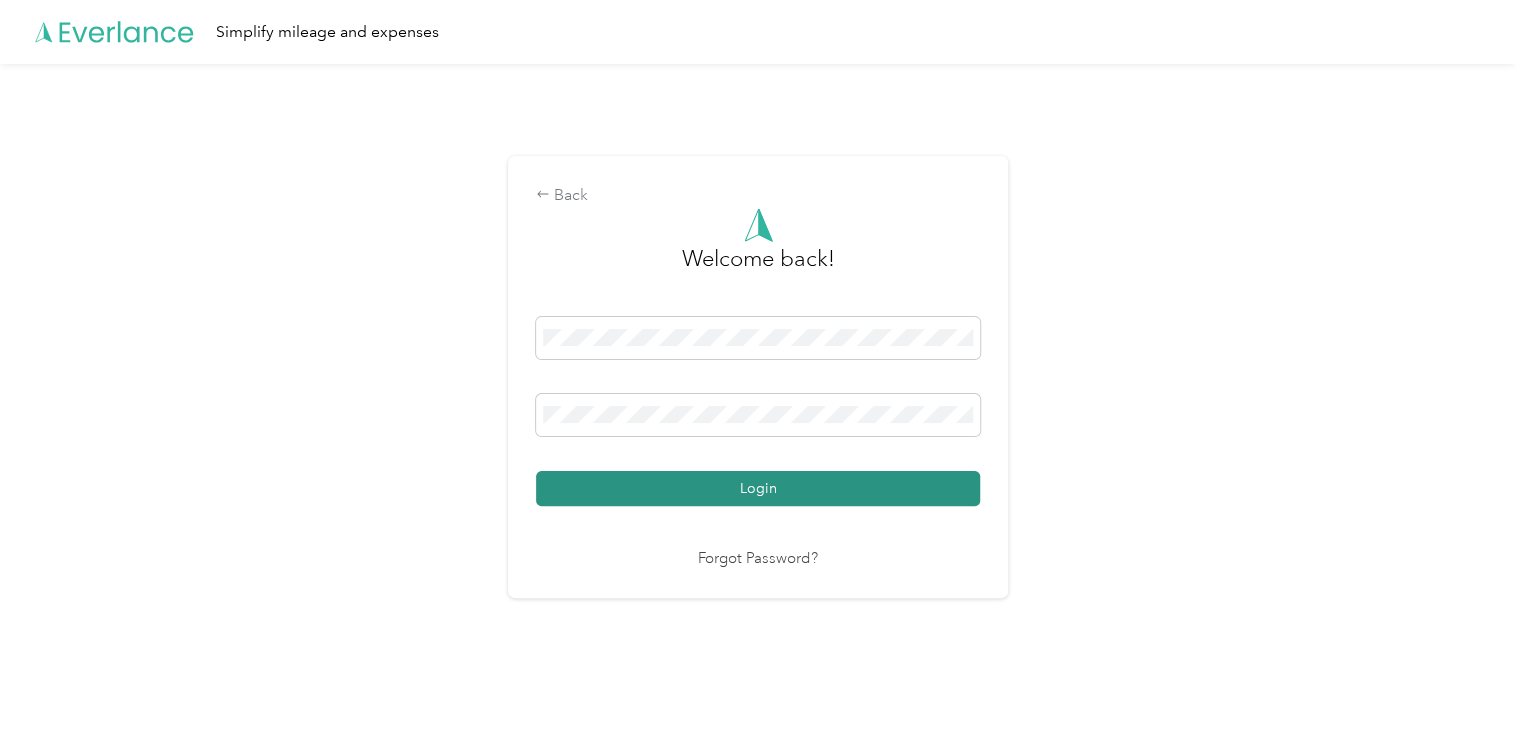 click on "Login" at bounding box center (758, 488) 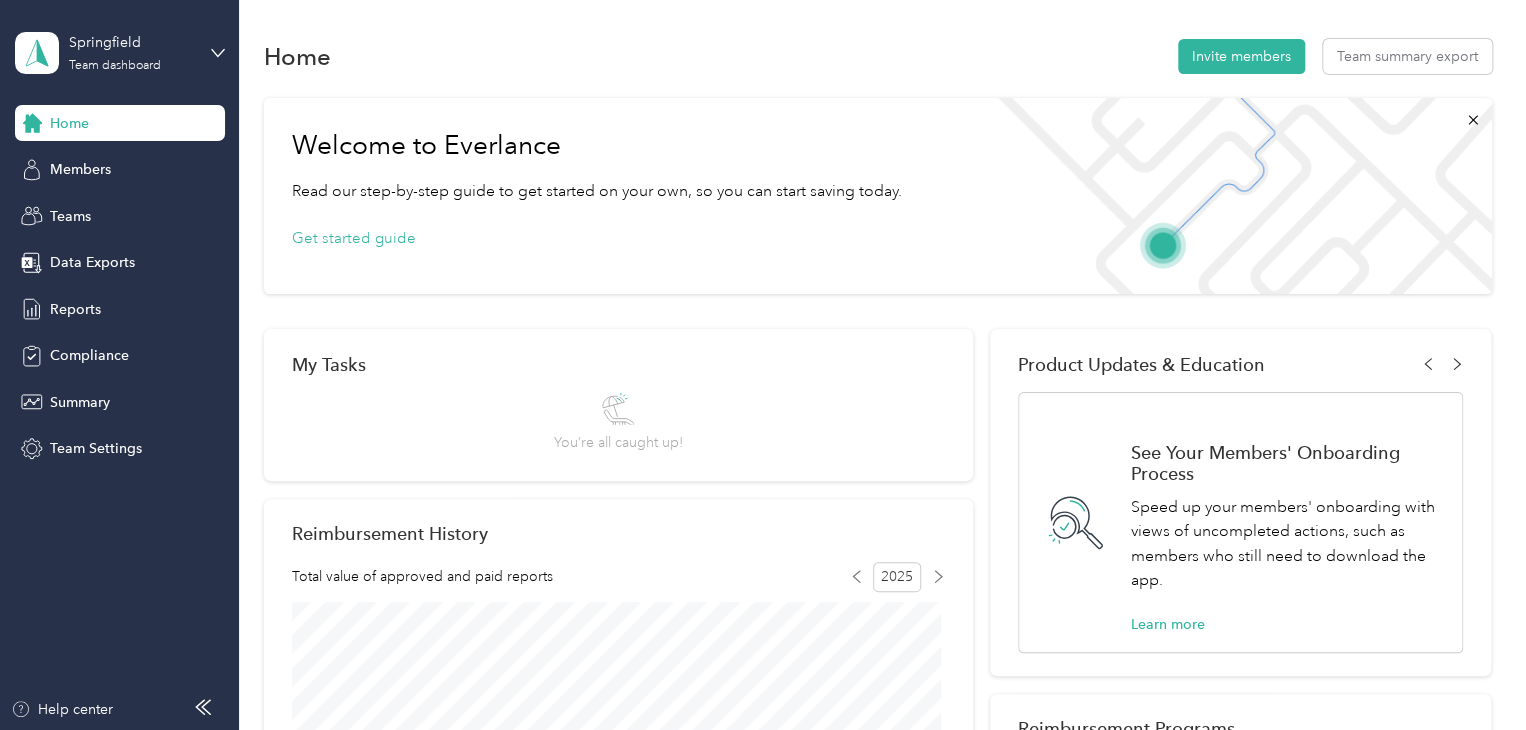 click on "Welcome to Everlance Read our step-by-step guide to get started on your own, so you can start saving today. Get started guide" at bounding box center (597, 196) 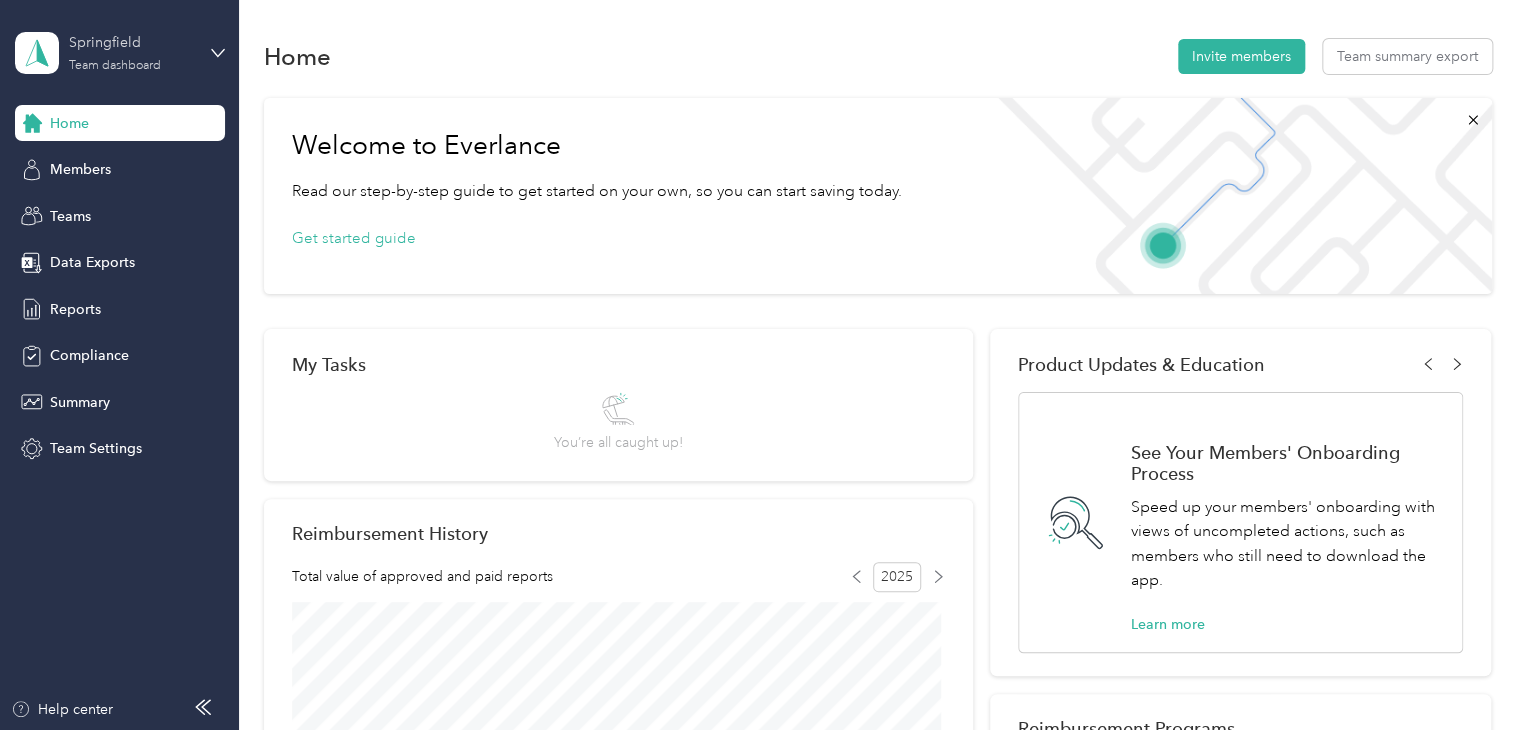 click on "Team dashboard" at bounding box center (115, 66) 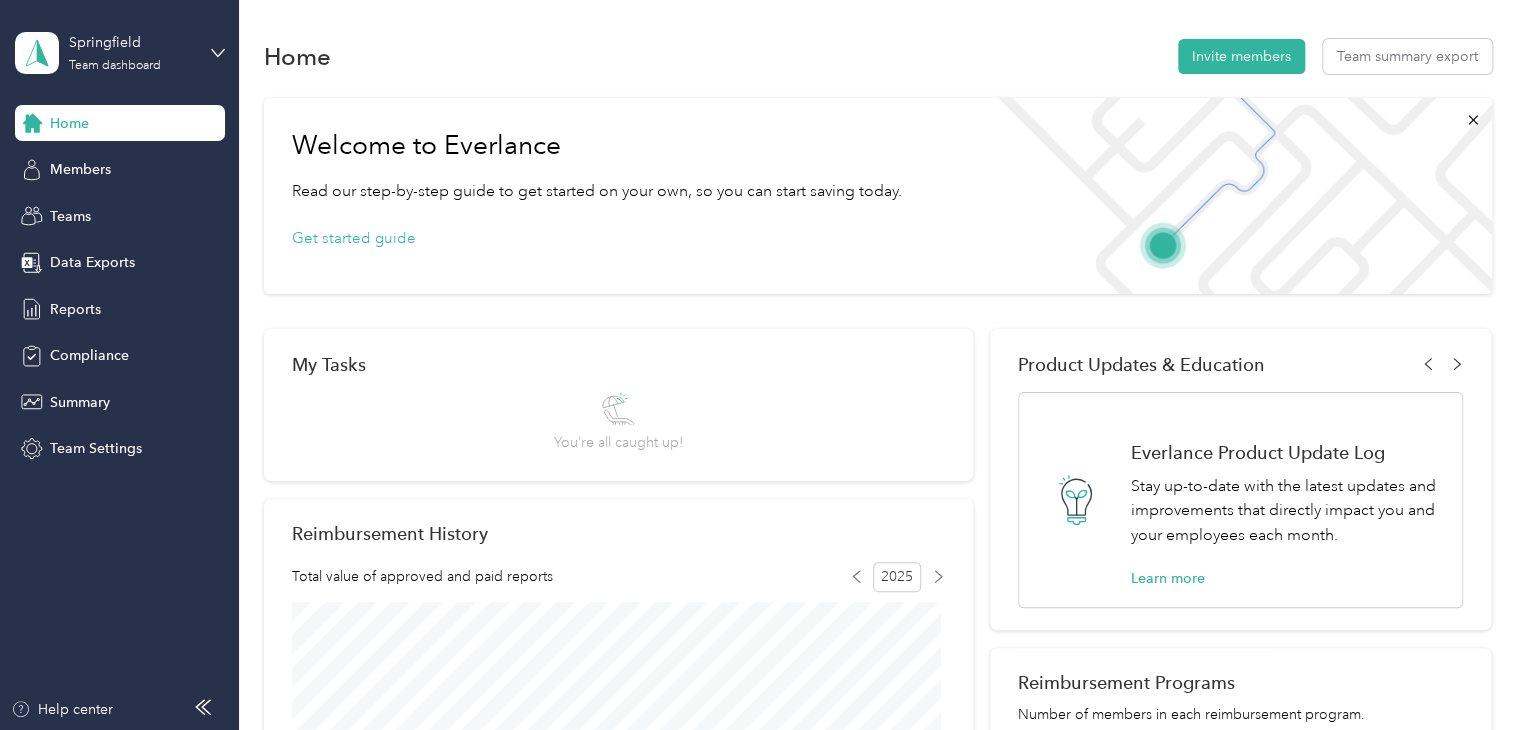 click on "Personal dashboard" at bounding box center (95, 209) 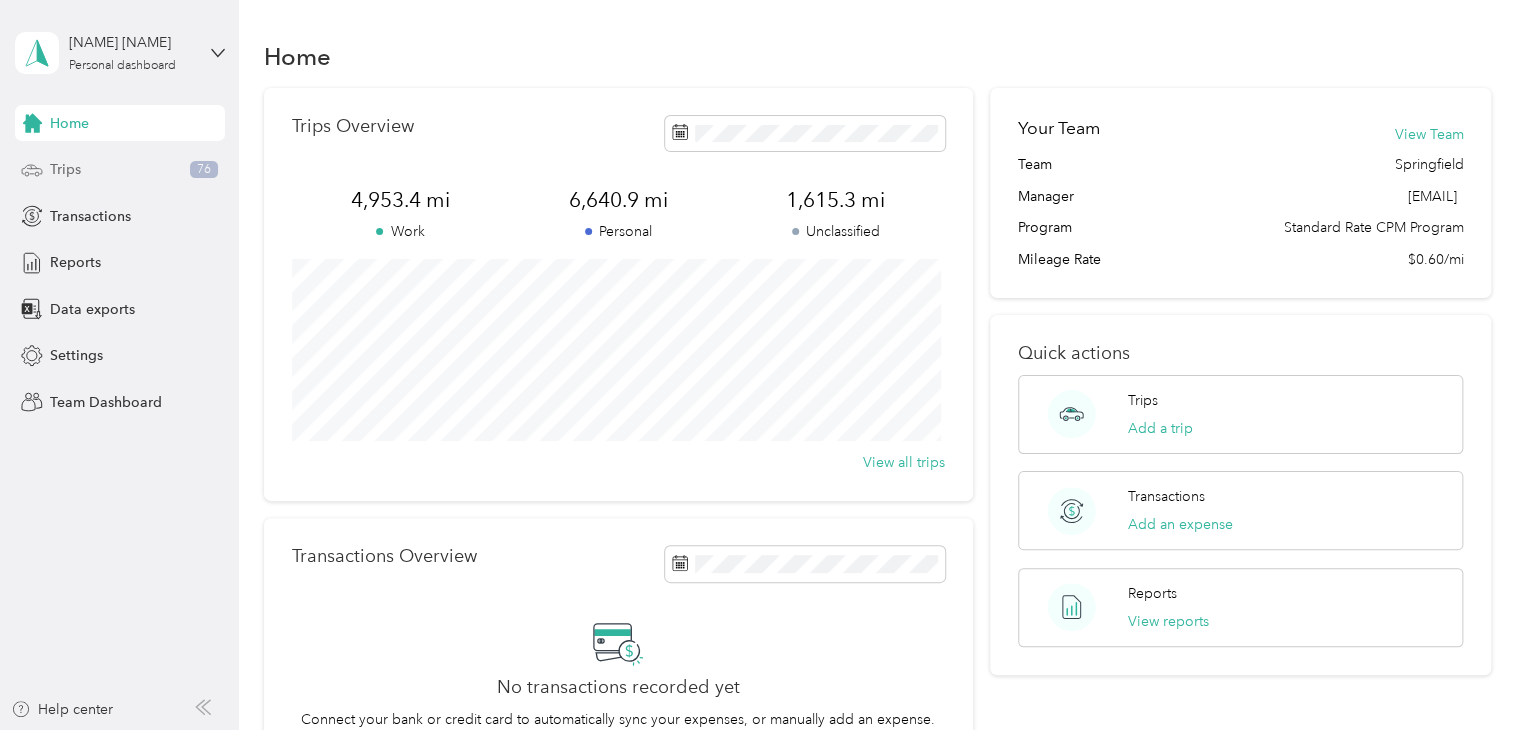 click on "Trips [NUMBER]" at bounding box center [120, 170] 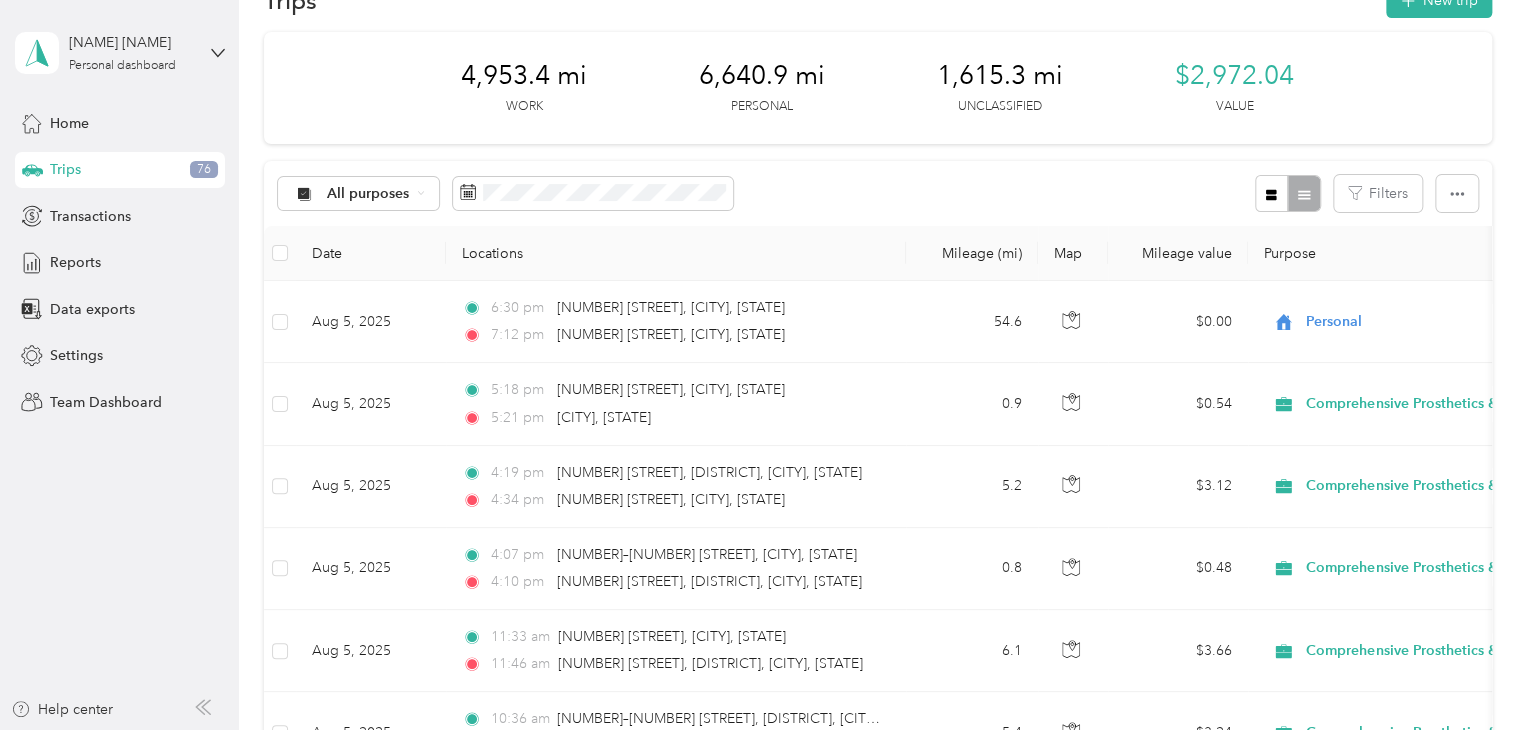scroll, scrollTop: 50, scrollLeft: 0, axis: vertical 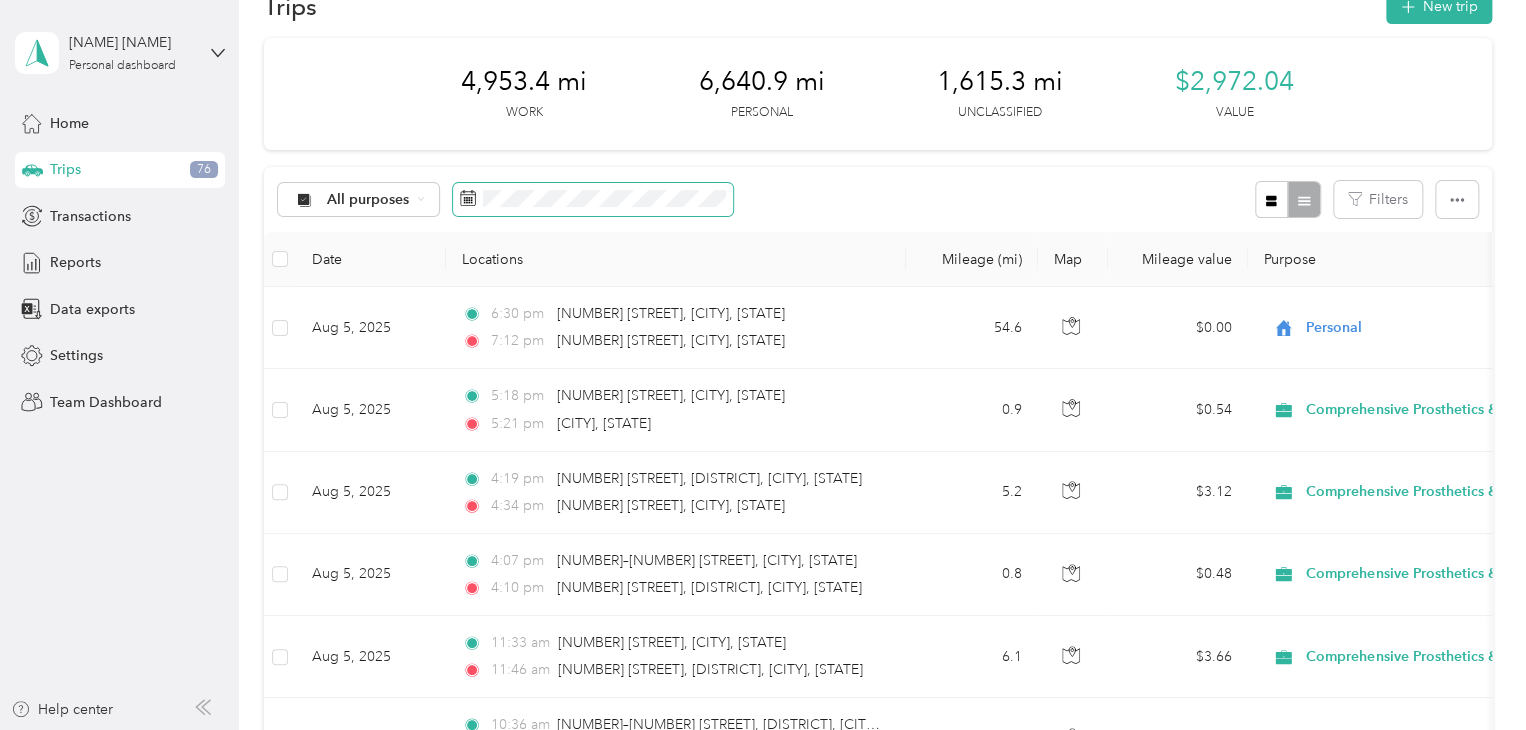 click at bounding box center (593, 200) 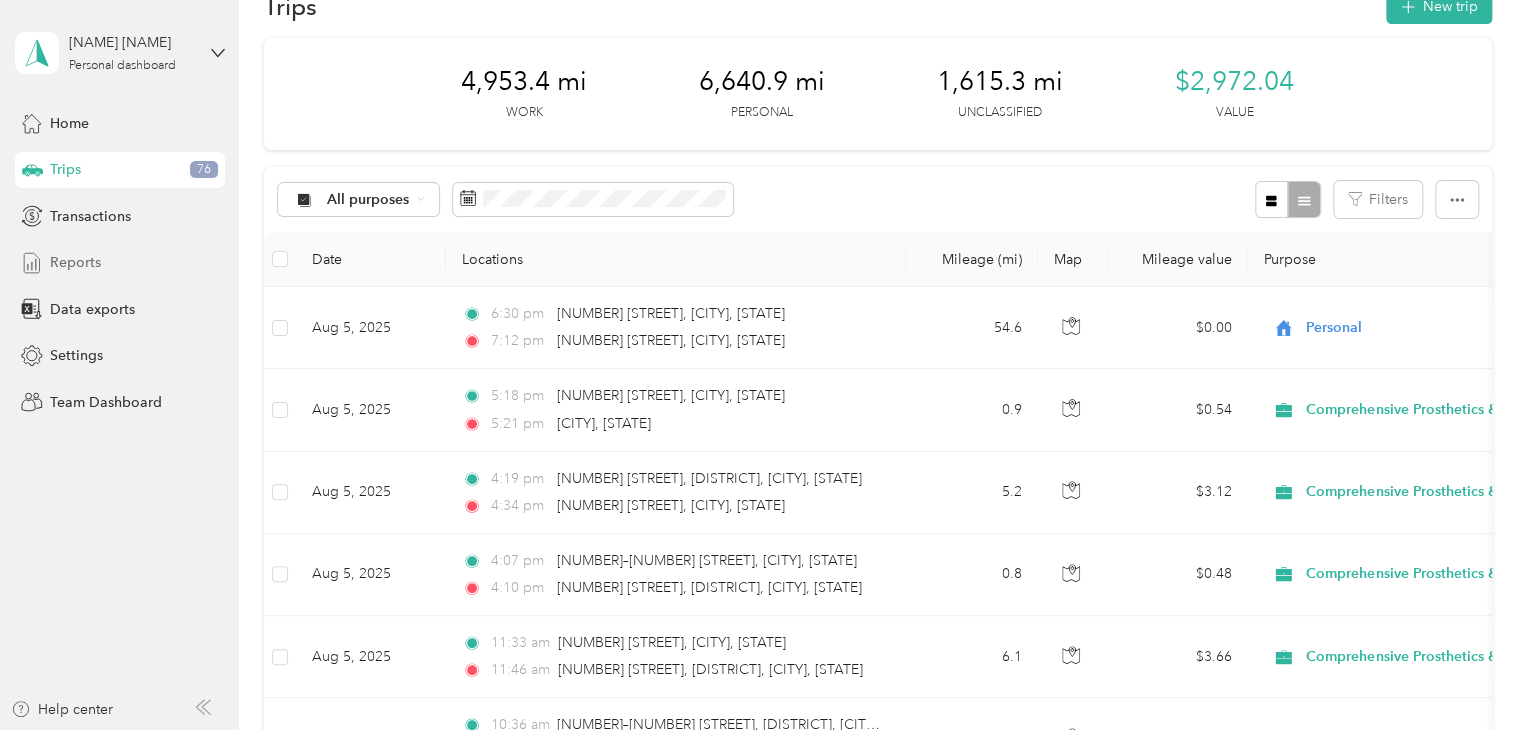 click on "Reports" at bounding box center [75, 262] 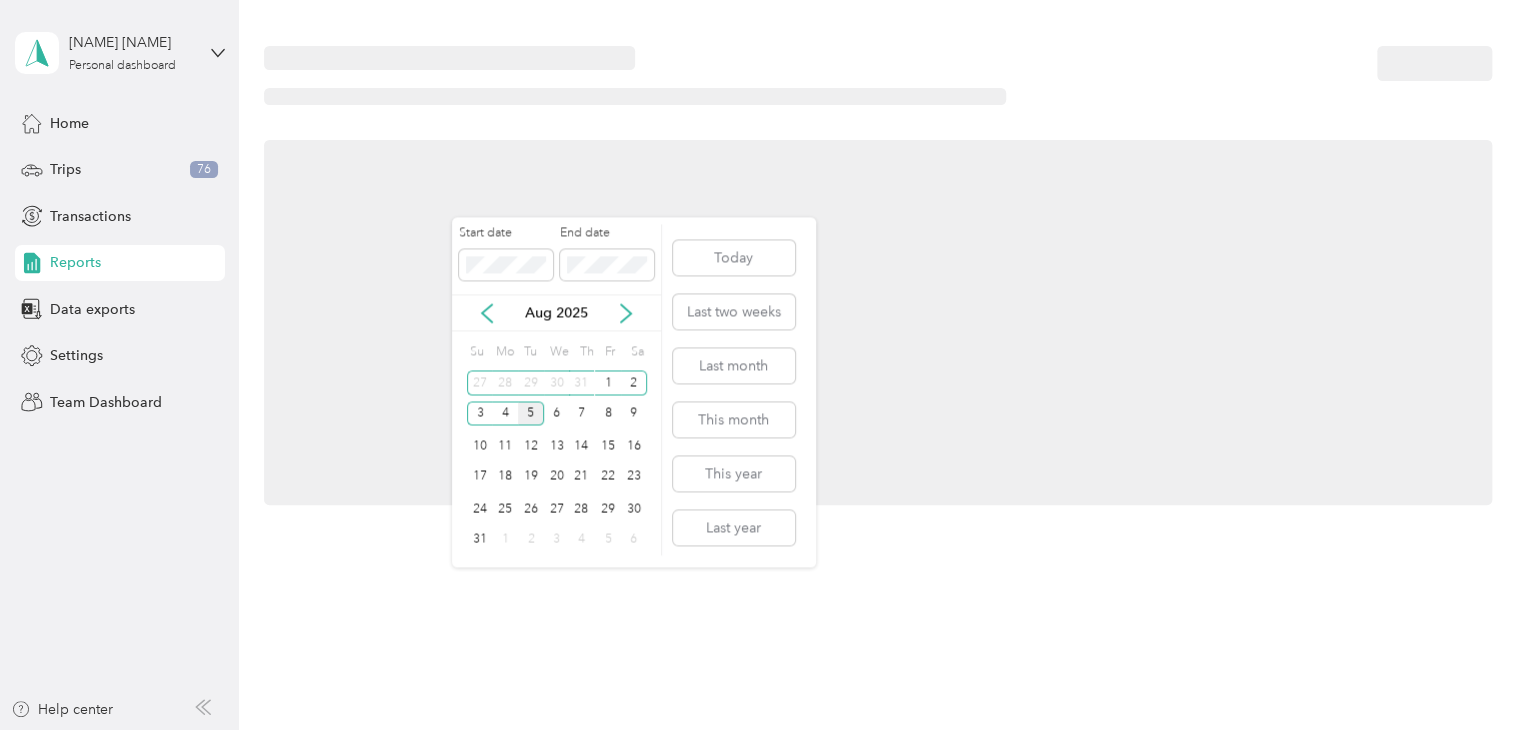 scroll, scrollTop: 0, scrollLeft: 0, axis: both 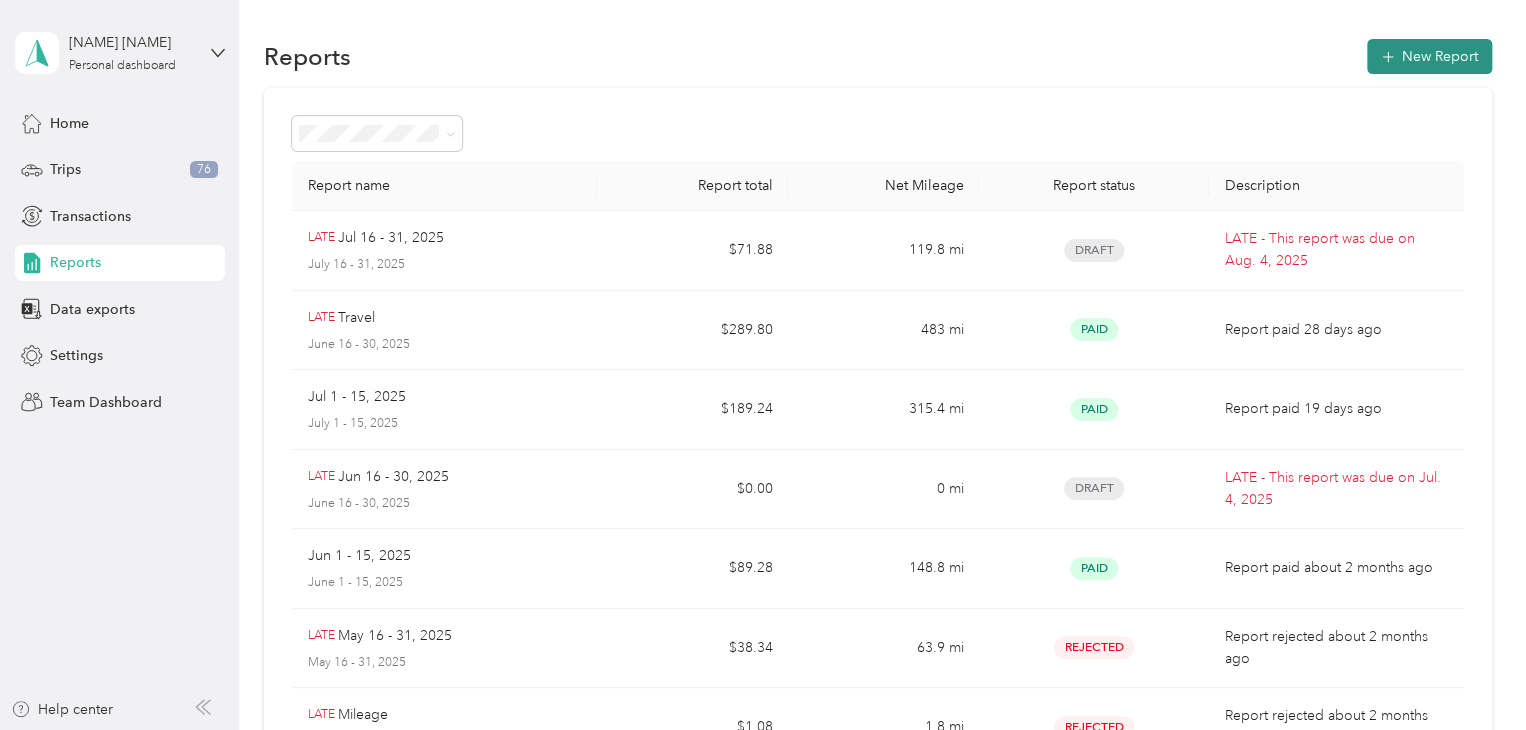 click on "New Report" at bounding box center (1429, 56) 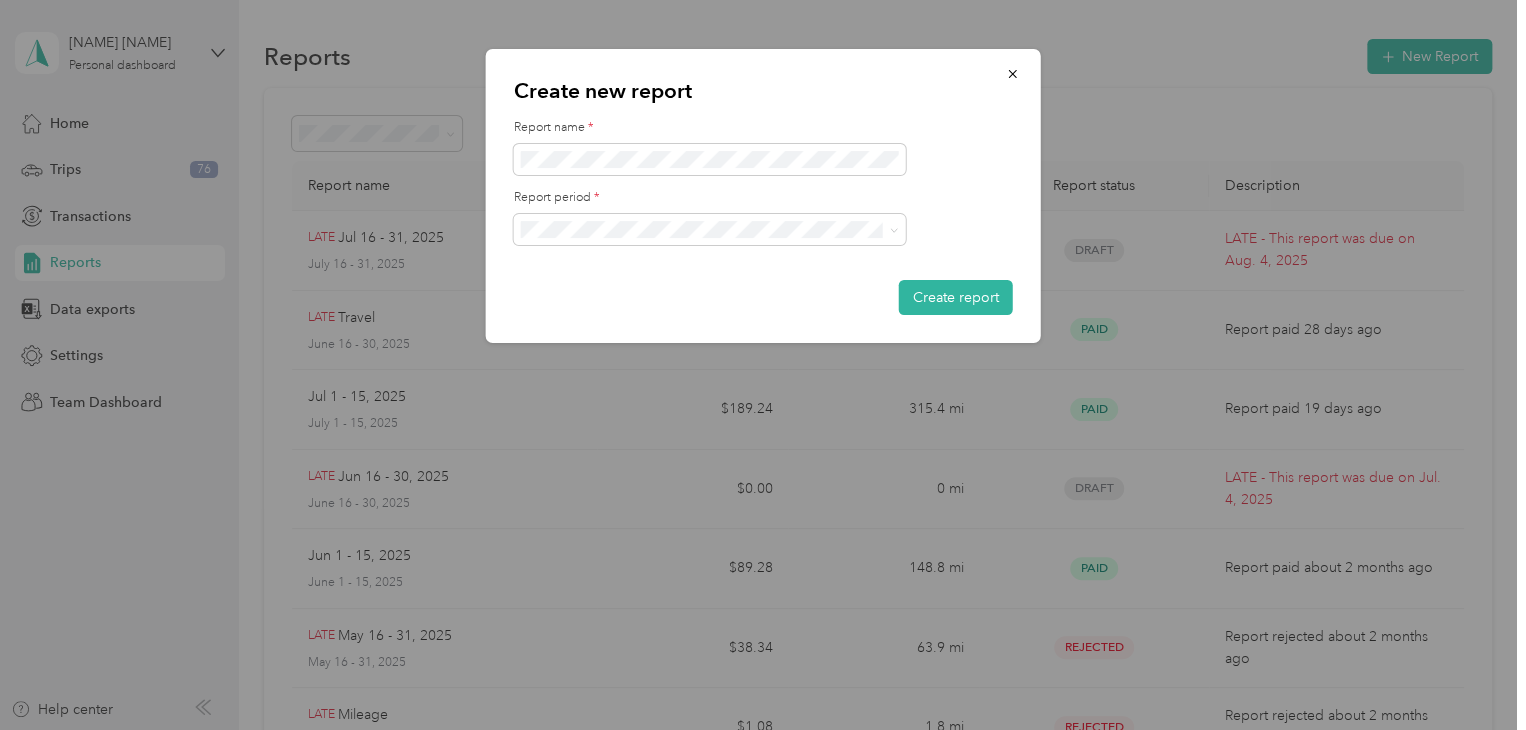 click on "Jul 16 - 31, 2025" at bounding box center (580, 298) 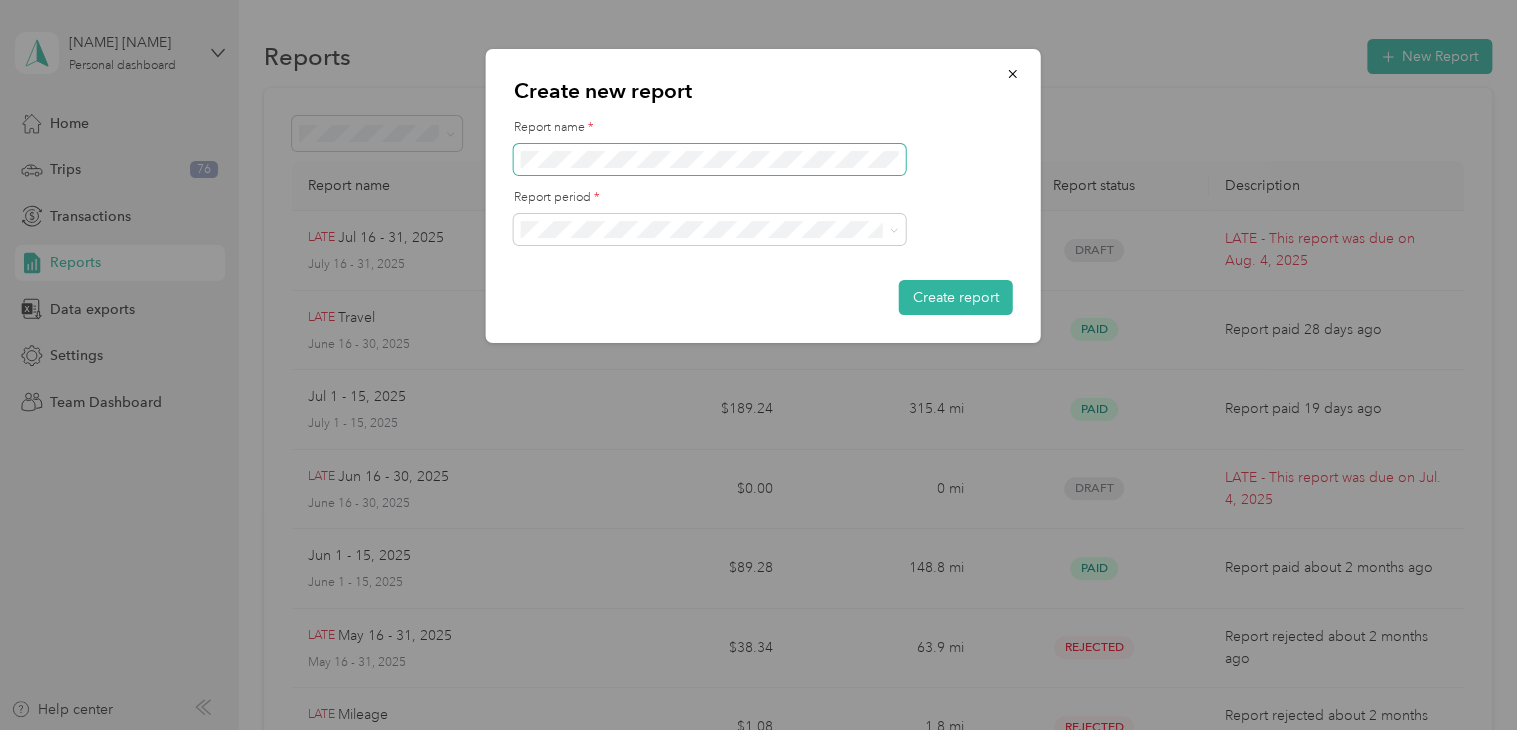 click at bounding box center [710, 160] 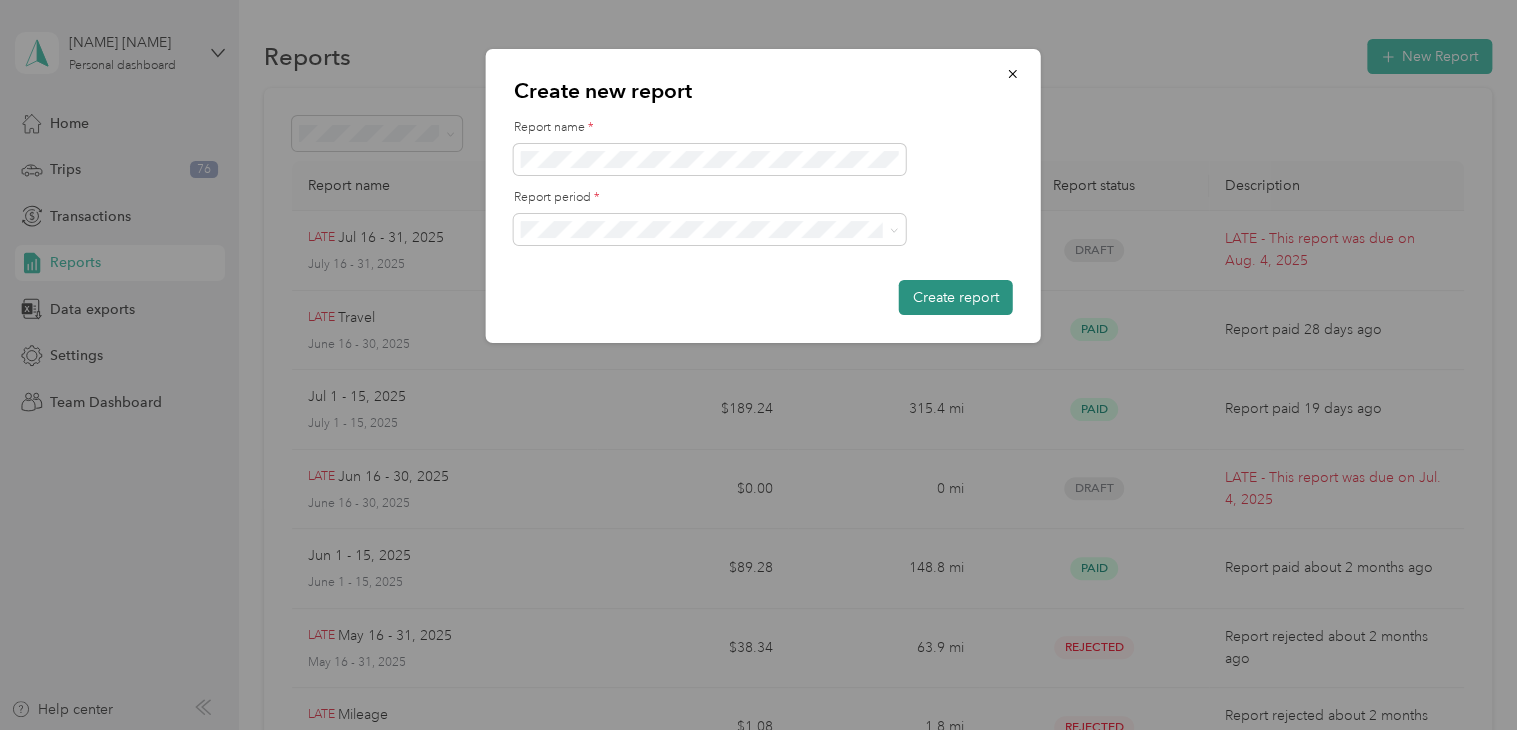 click on "Create report" at bounding box center (956, 297) 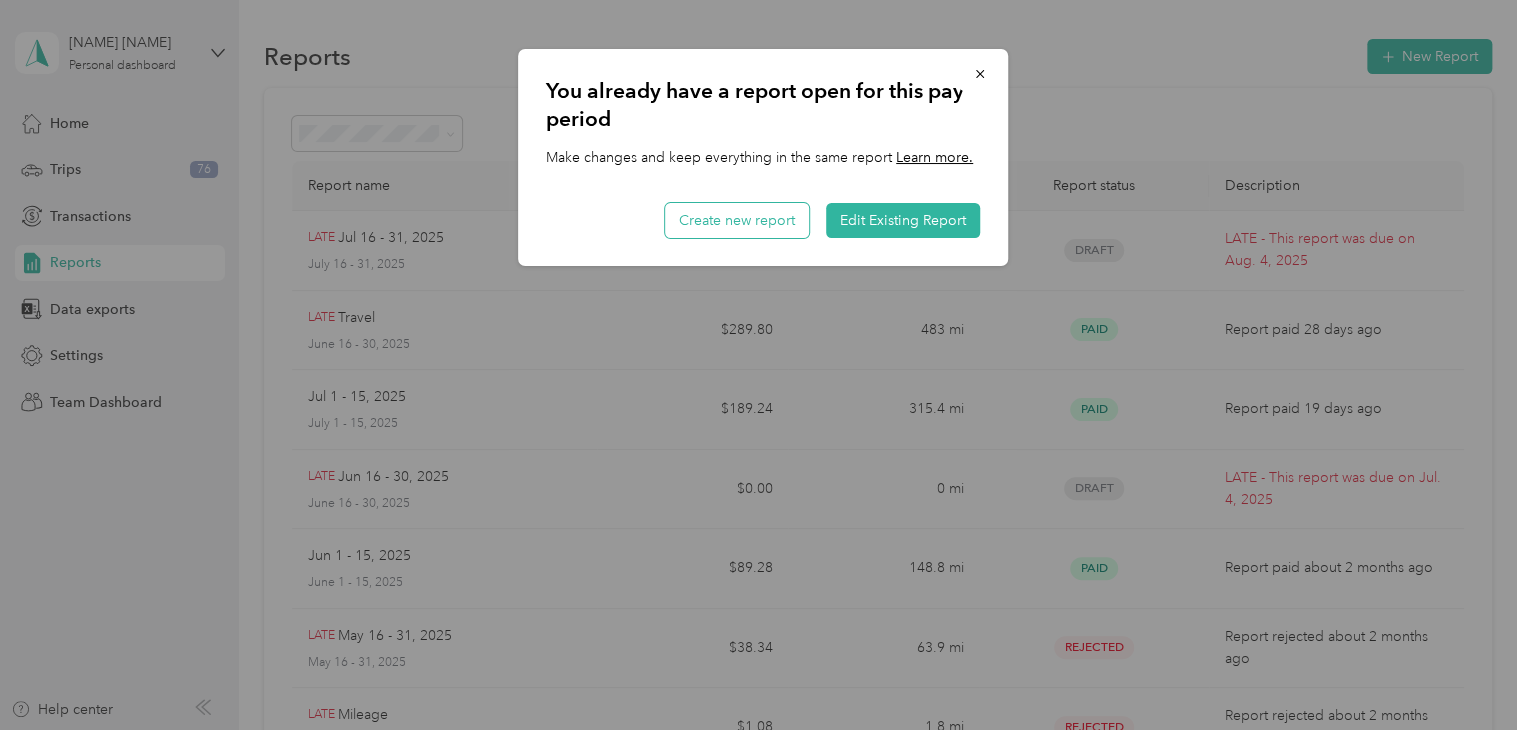 click on "Create new report" at bounding box center (737, 220) 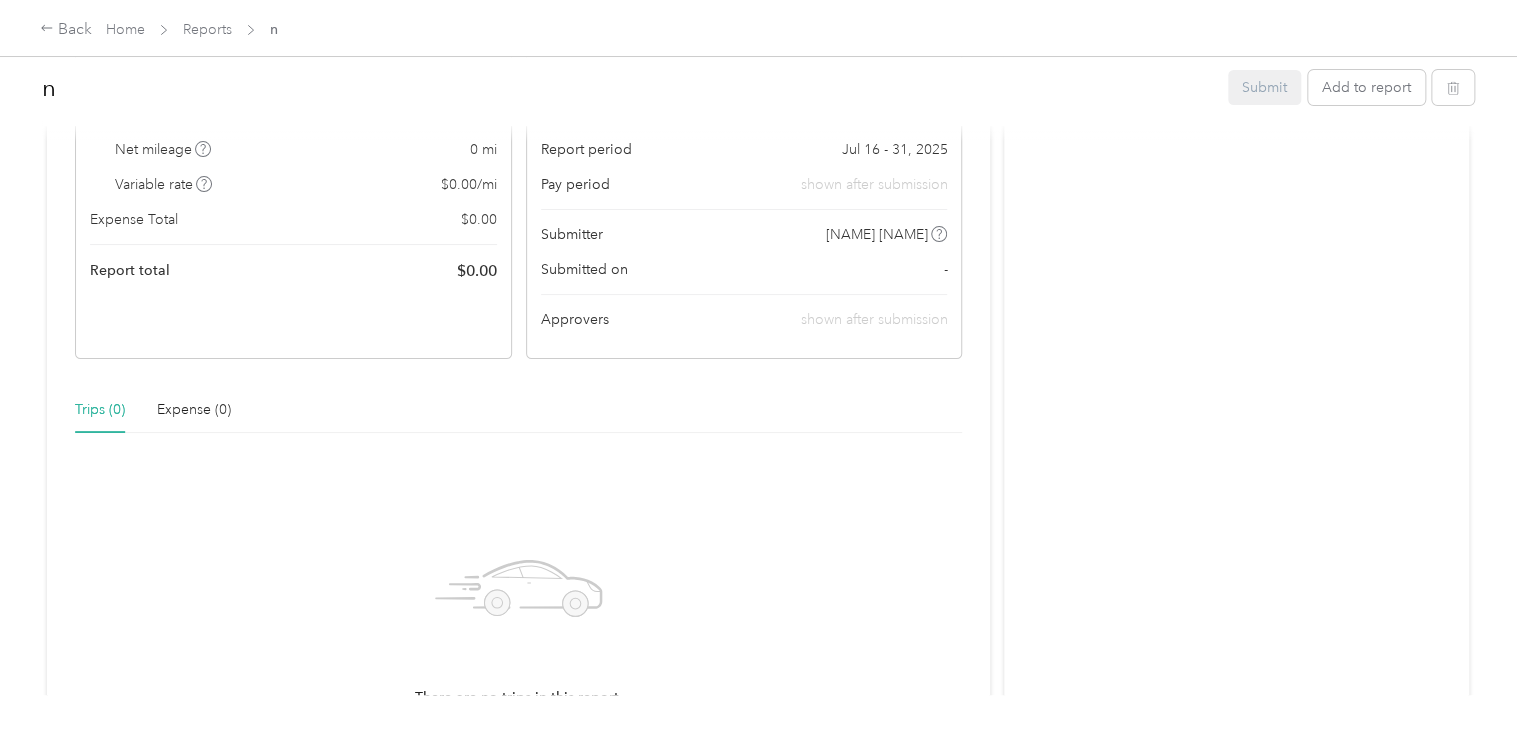 scroll, scrollTop: 0, scrollLeft: 0, axis: both 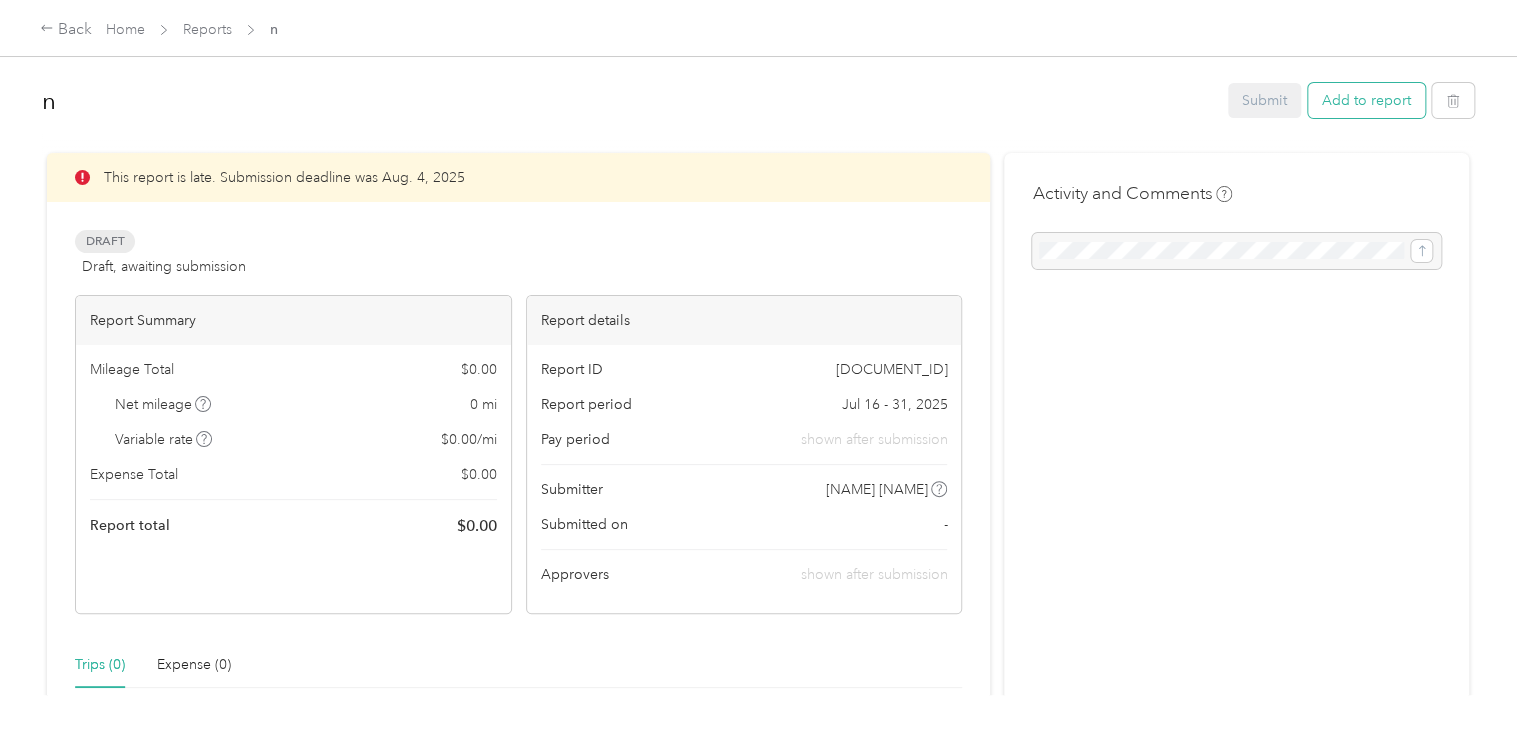 click on "Add to report" at bounding box center (1366, 100) 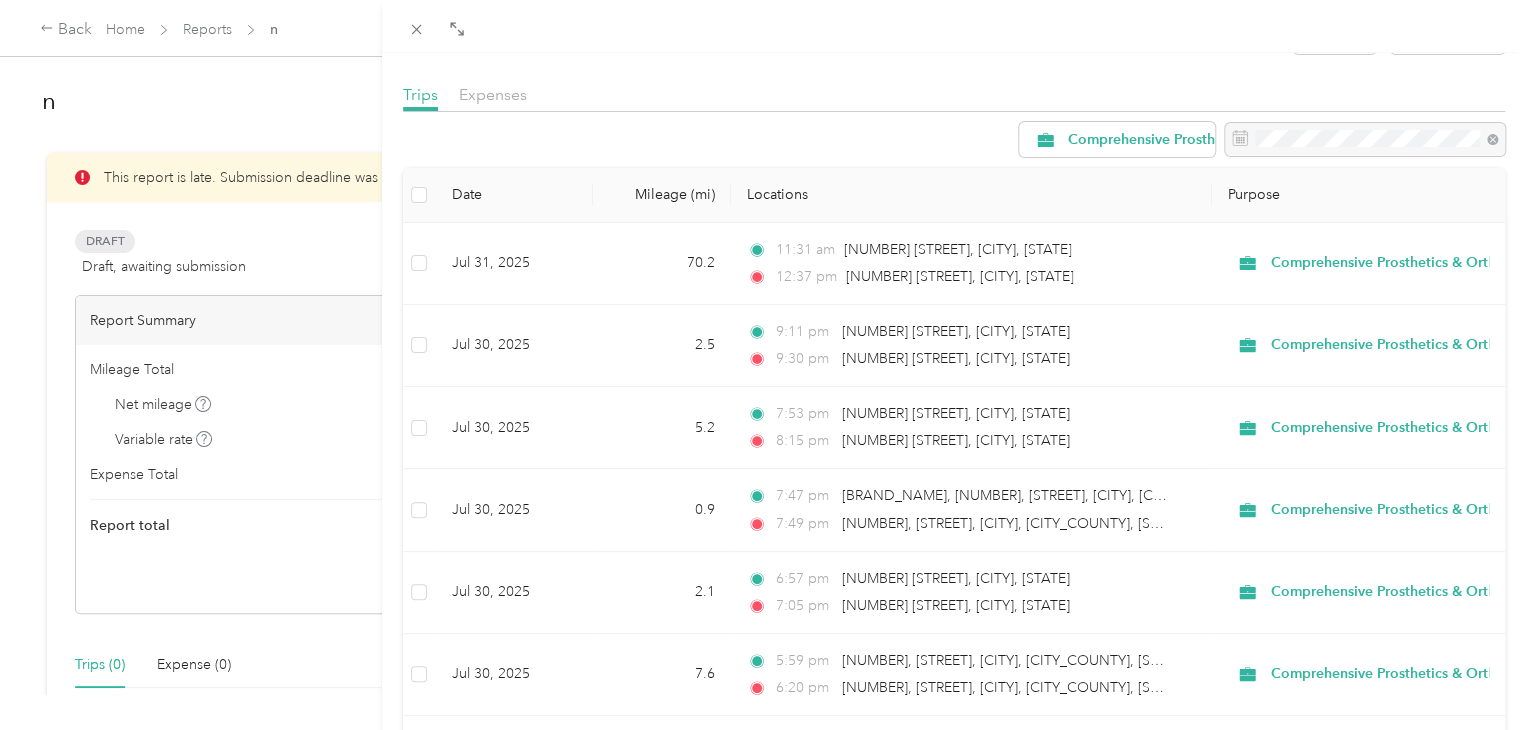 scroll, scrollTop: 0, scrollLeft: 0, axis: both 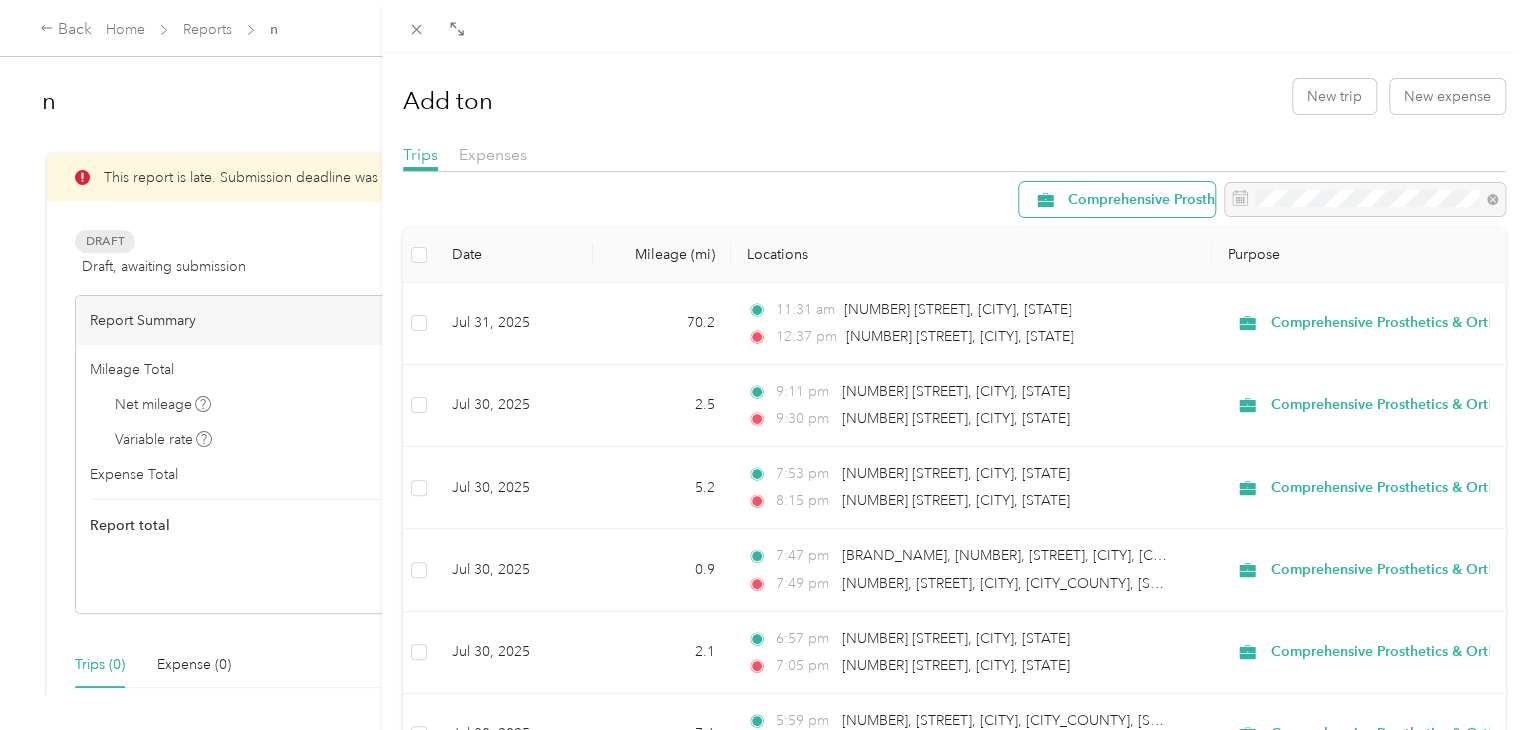 click on "Comprehensive Prosthetics & Orthotics" at bounding box center [1196, 200] 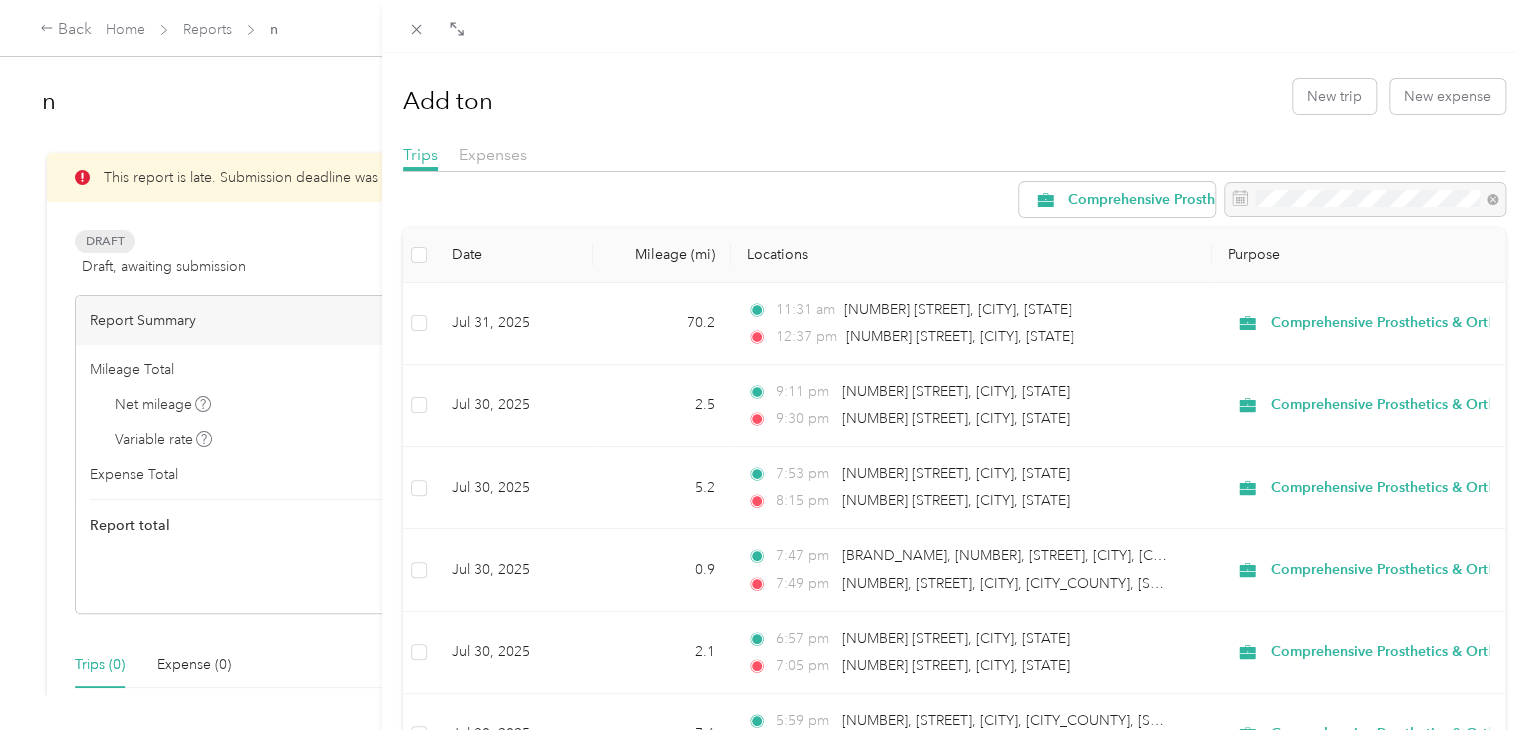 click on "Personal" at bounding box center [1192, 341] 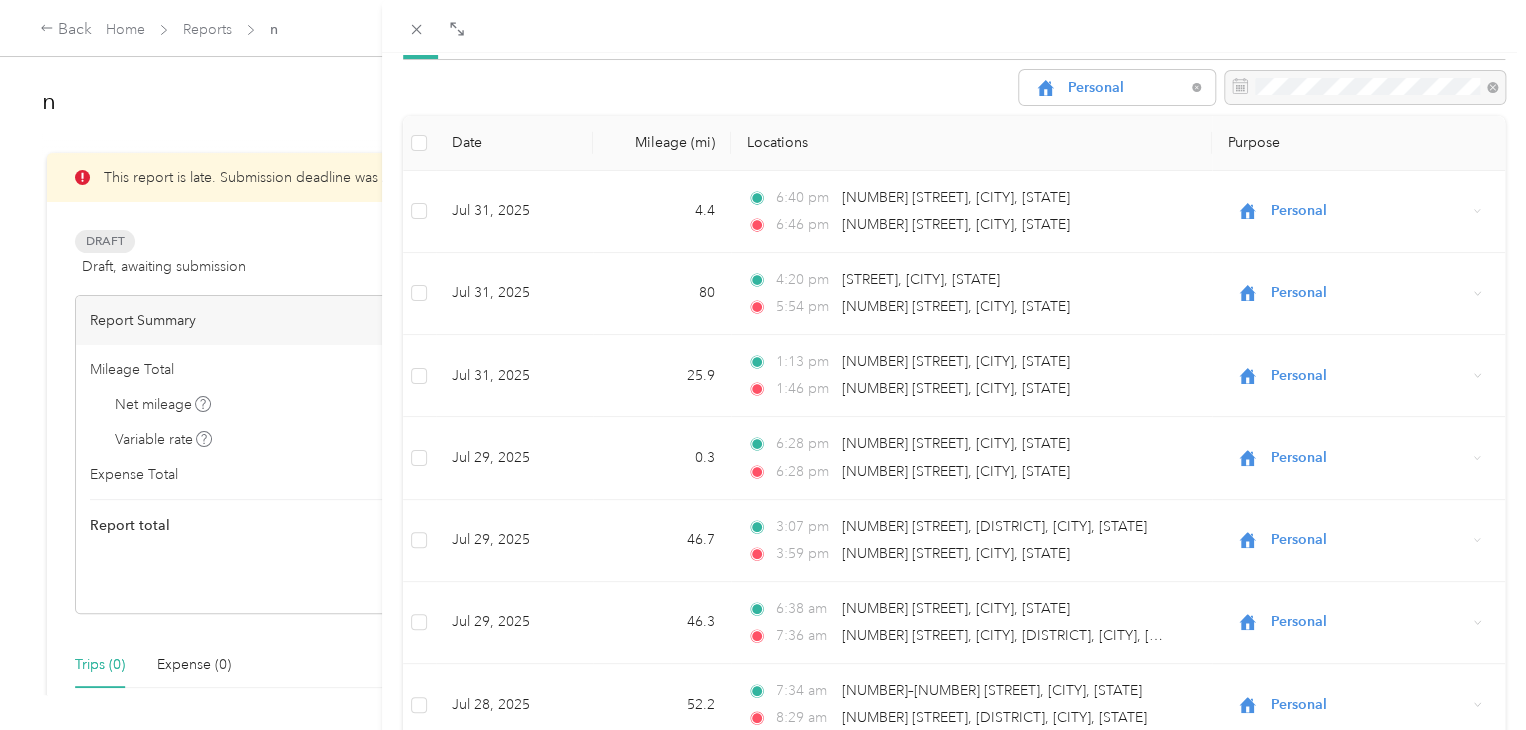 scroll, scrollTop: 77, scrollLeft: 0, axis: vertical 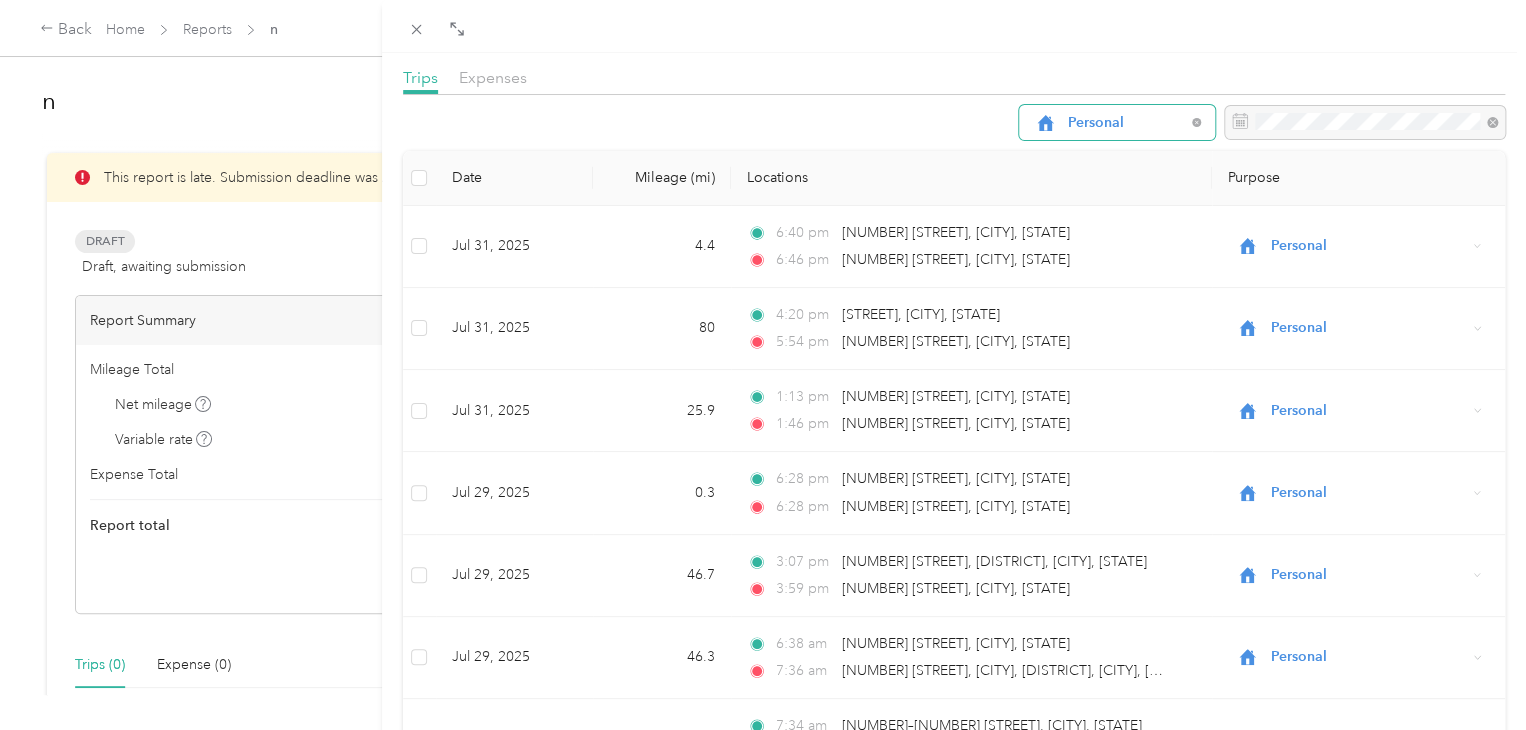 click on "Personal" at bounding box center (1126, 123) 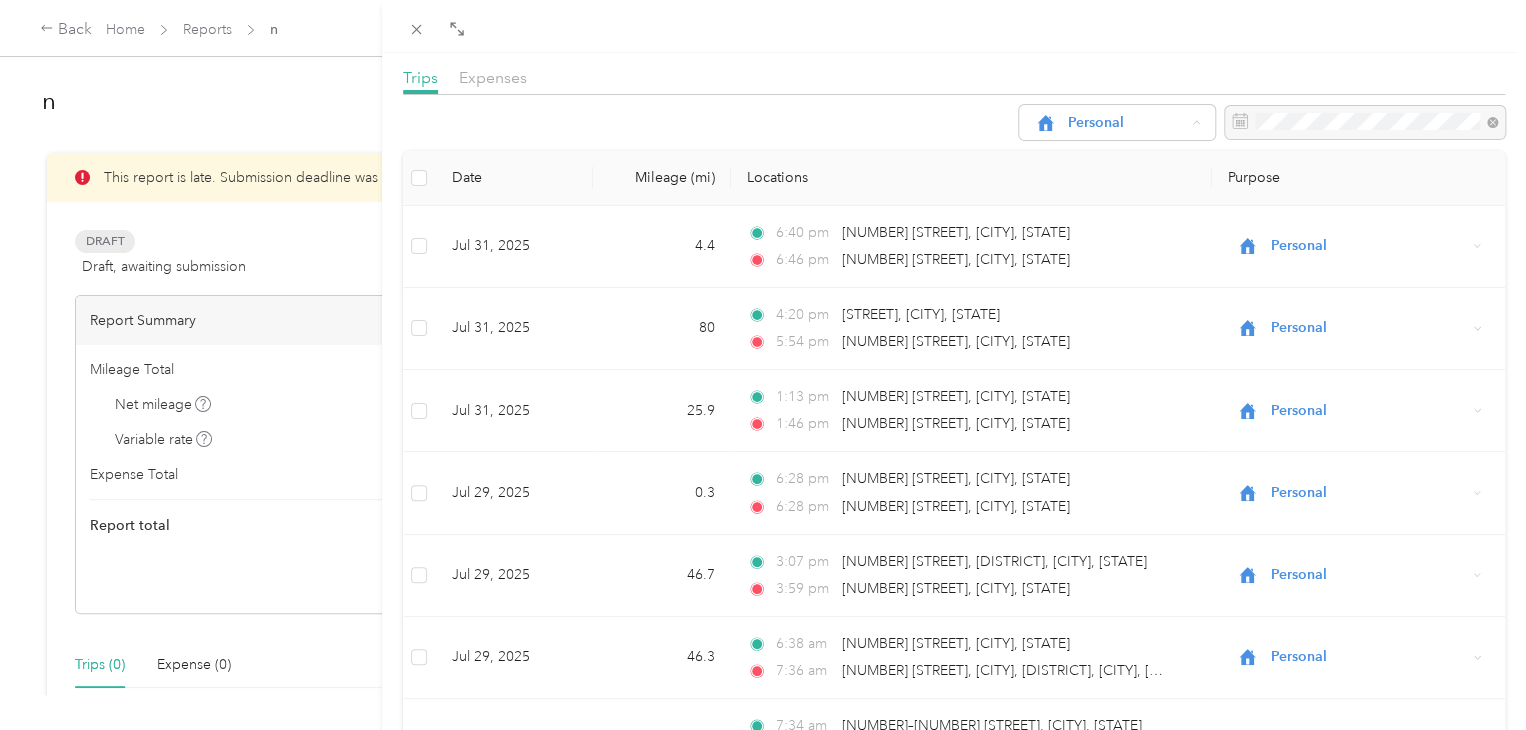 click on "Comprehensive Prosthetics & Orthotics" at bounding box center [1180, 228] 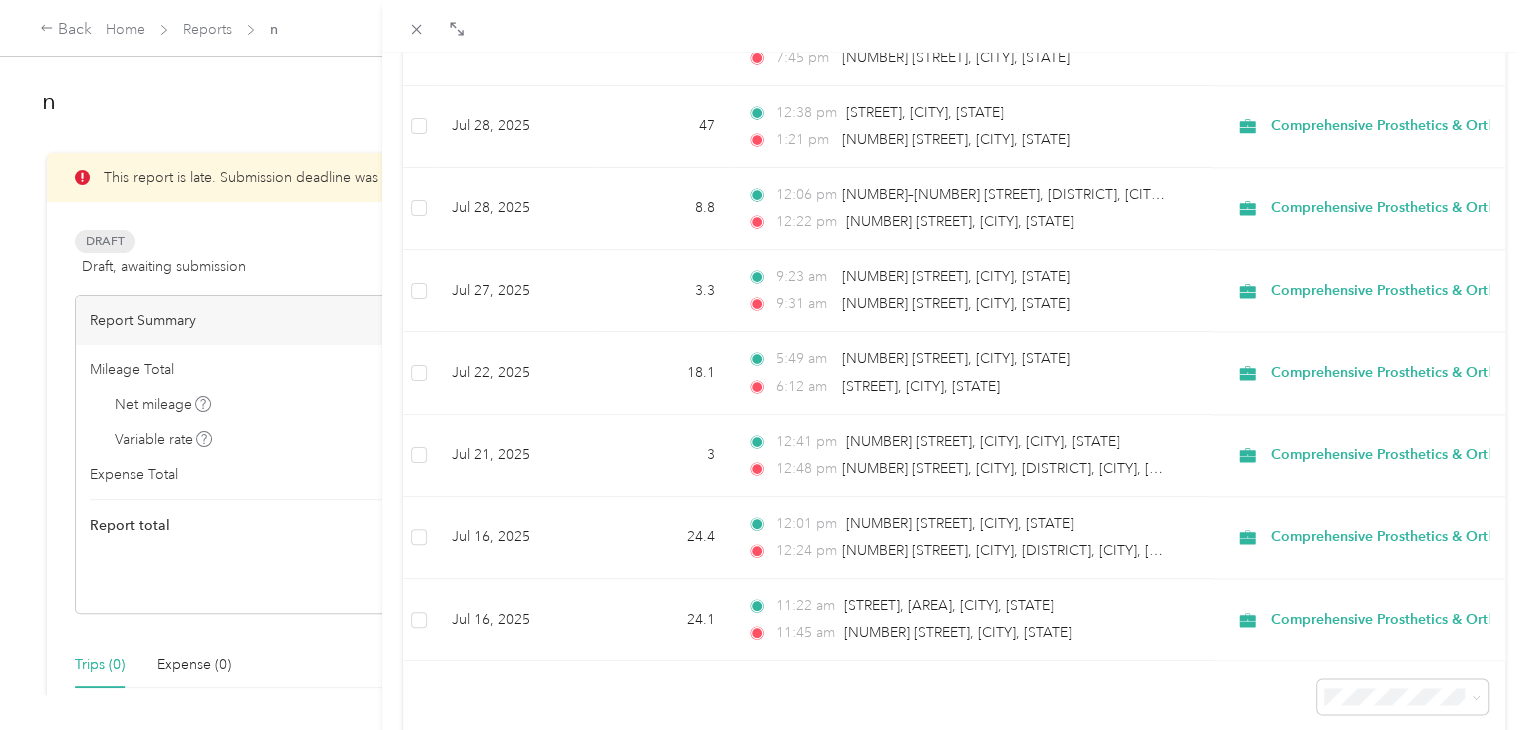 scroll, scrollTop: 1266, scrollLeft: 0, axis: vertical 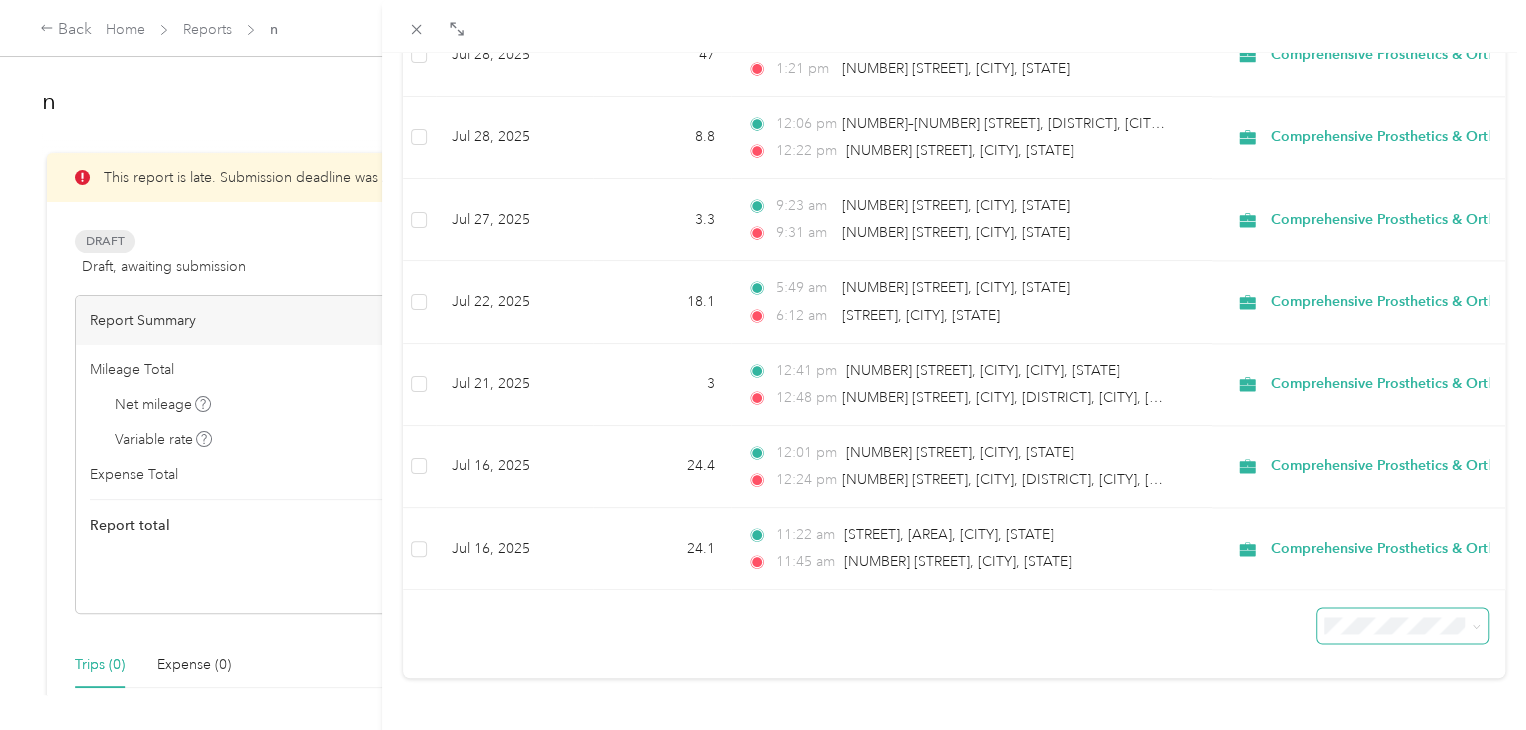 click at bounding box center [1473, 625] 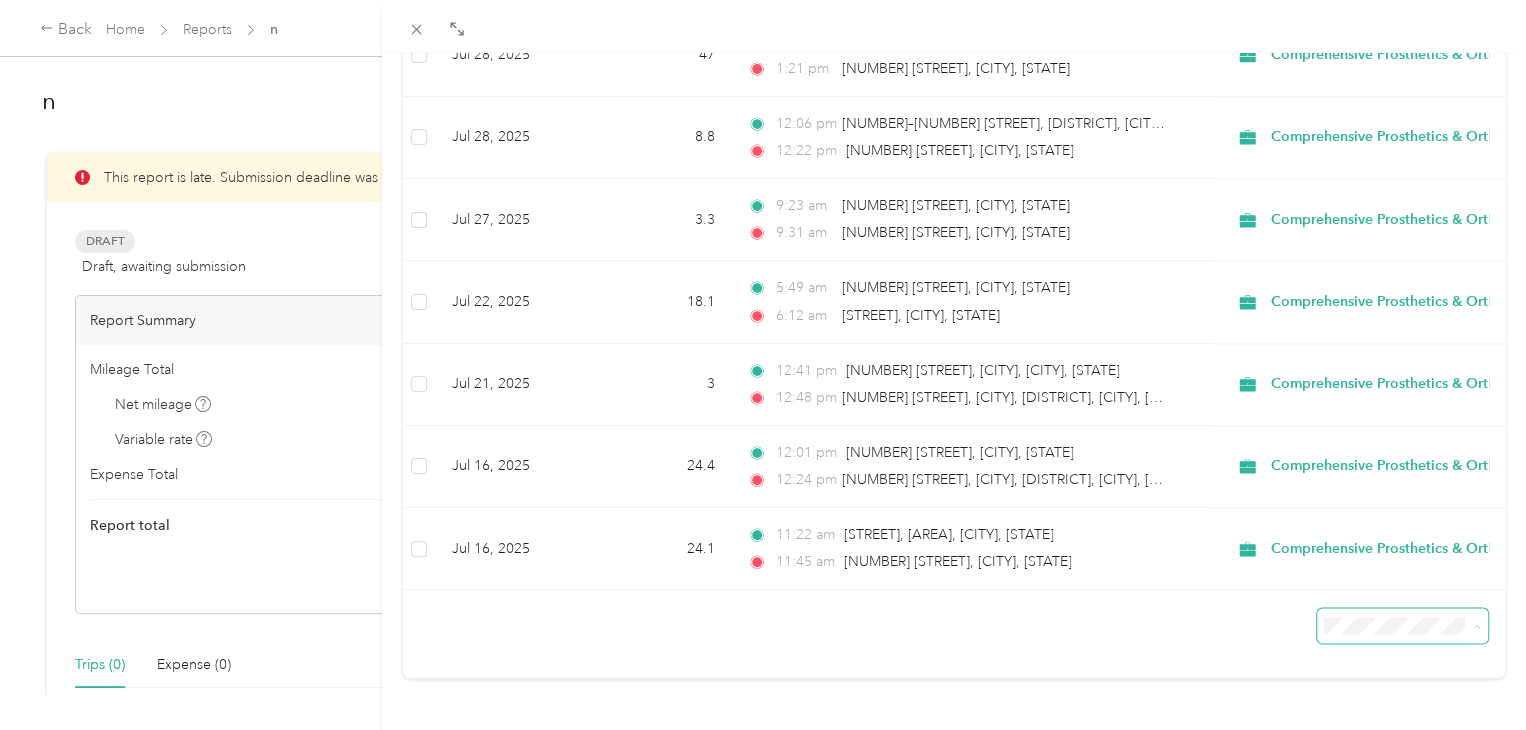 click on "50 per load" at bounding box center (1386, 537) 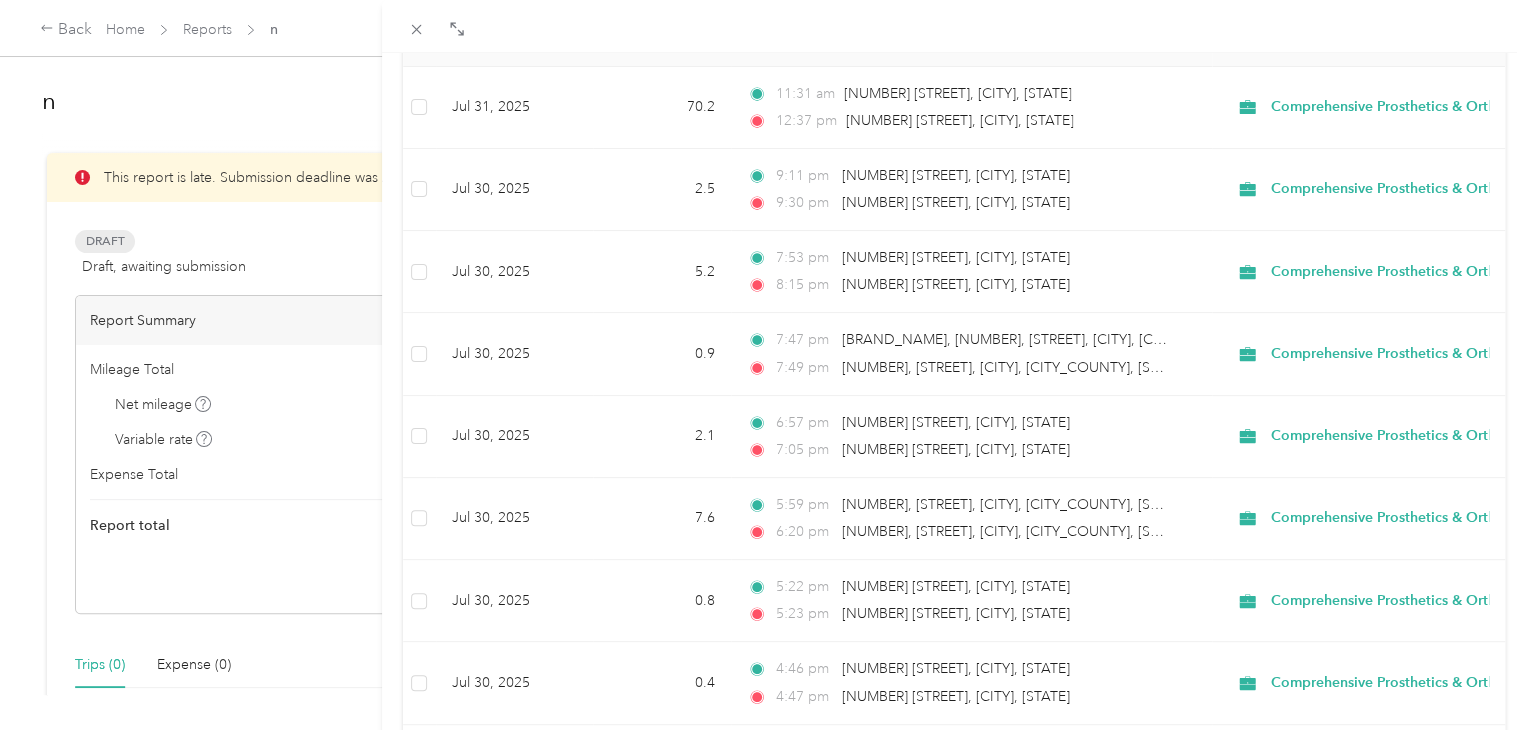 scroll, scrollTop: 1266, scrollLeft: 0, axis: vertical 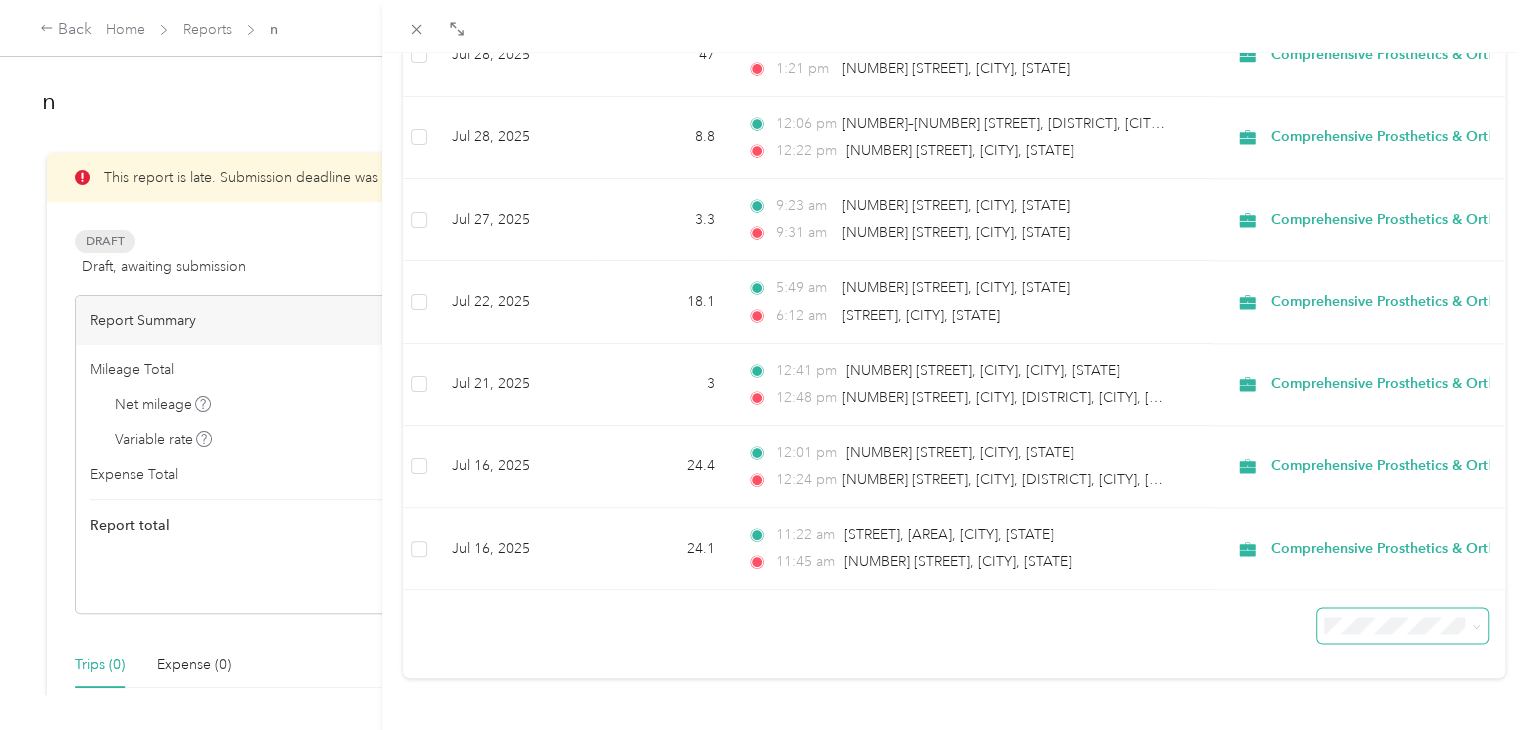 click at bounding box center [1473, 625] 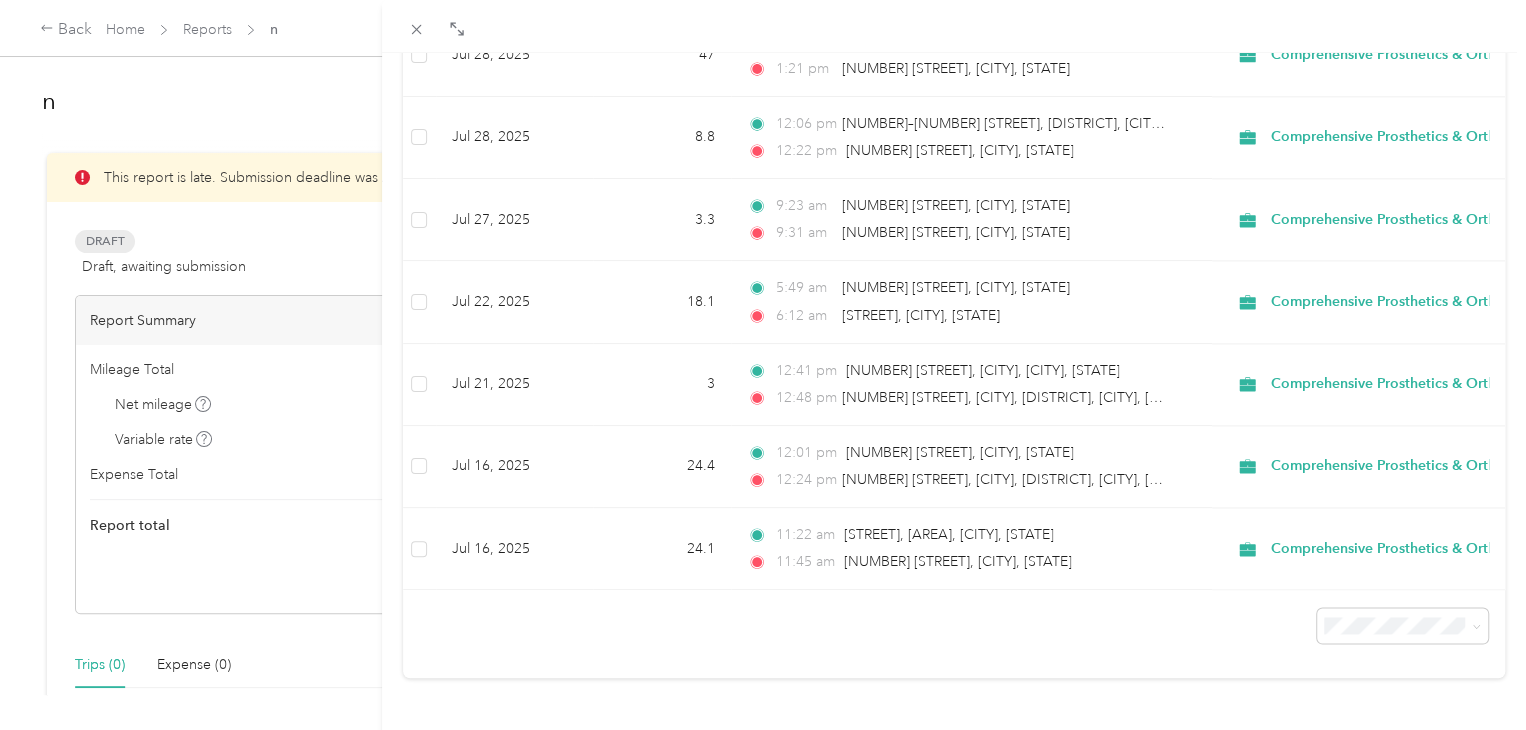 click 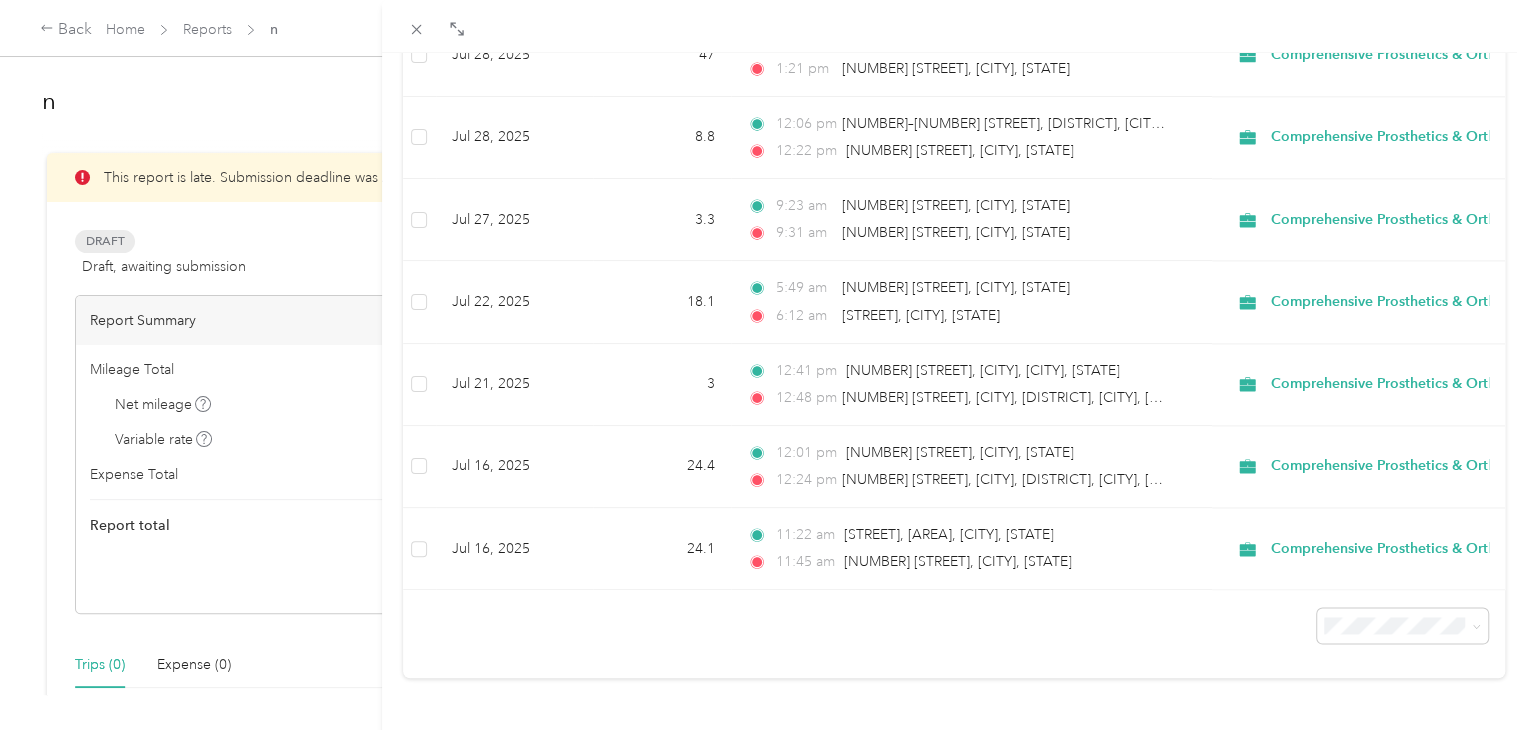 click on "100 per load" at bounding box center (1356, 572) 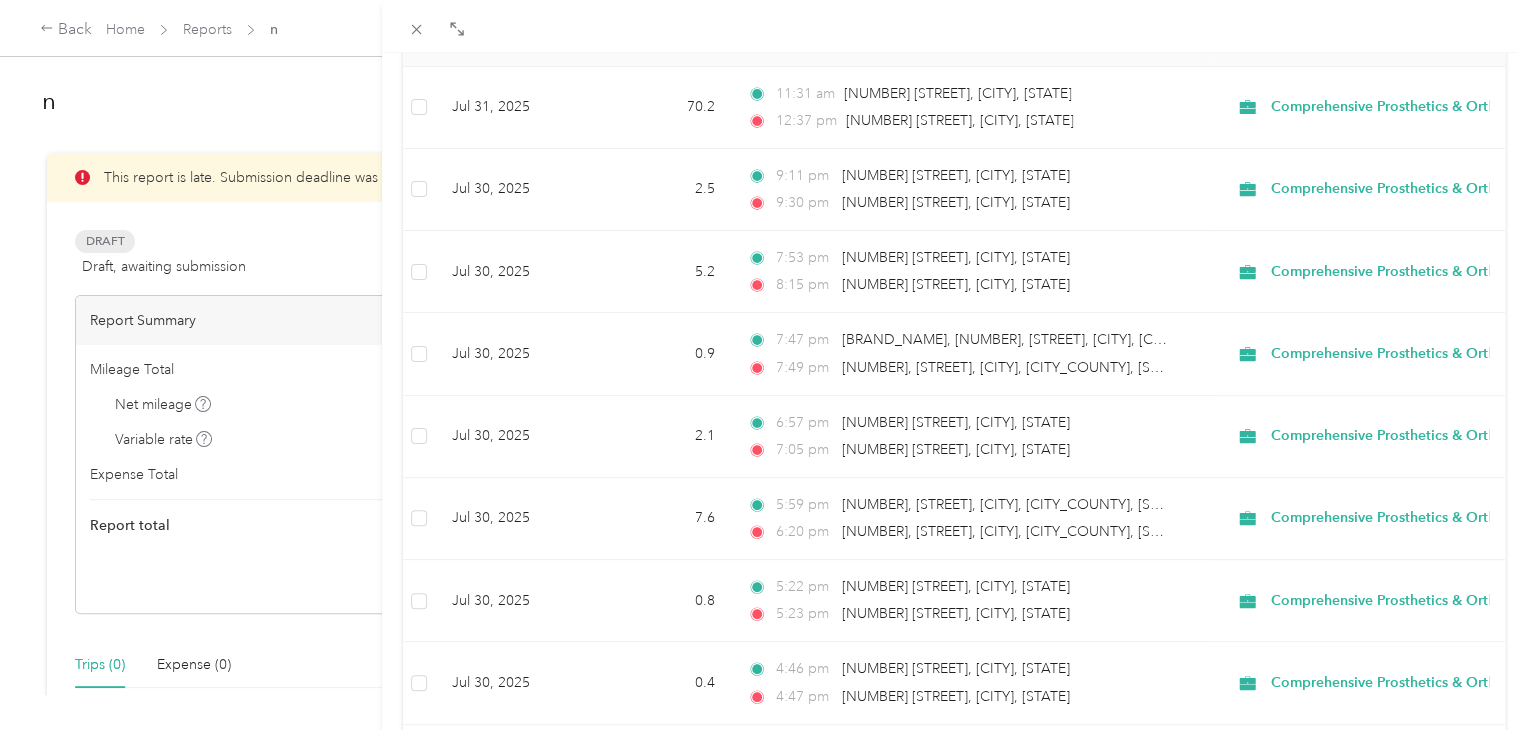 scroll, scrollTop: 1266, scrollLeft: 0, axis: vertical 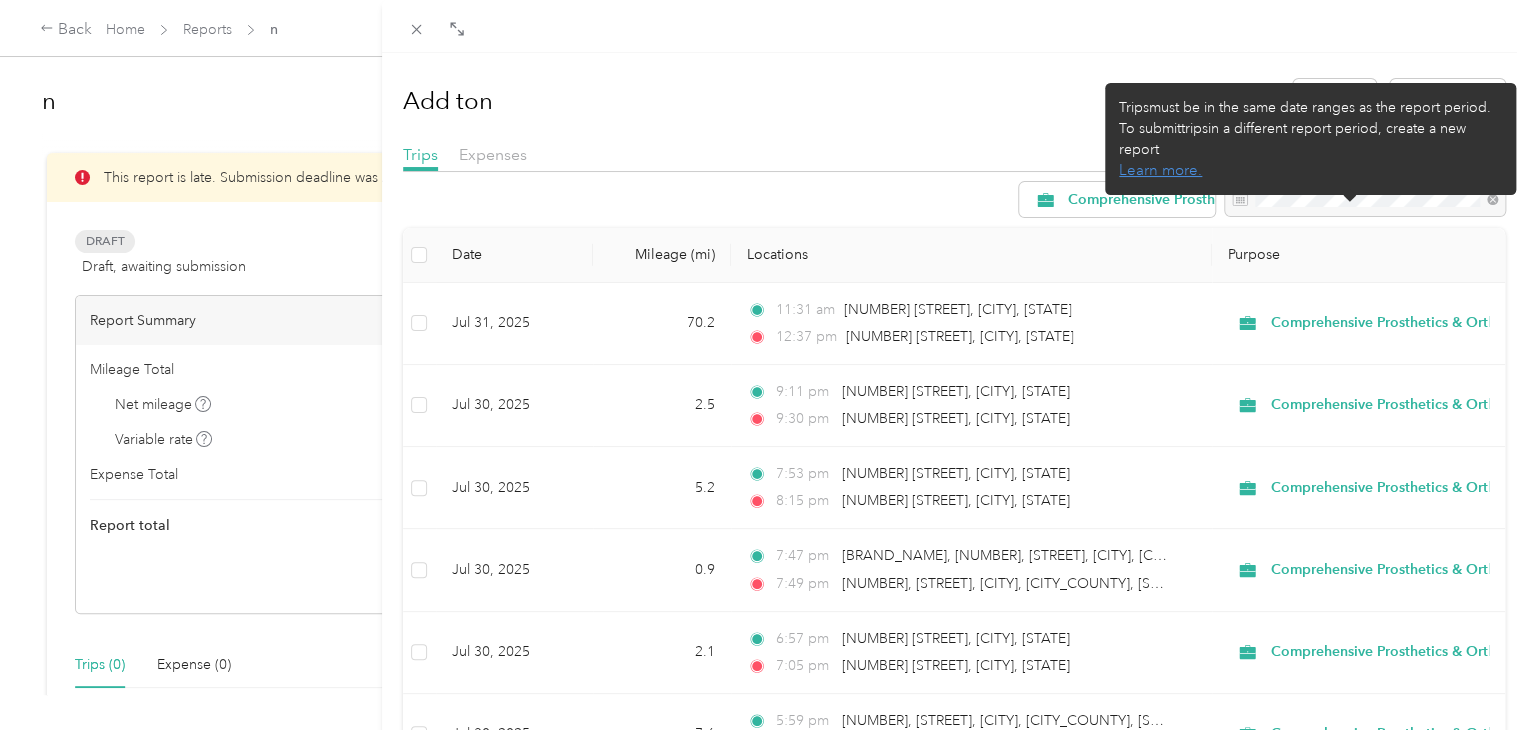 click at bounding box center [1365, 200] 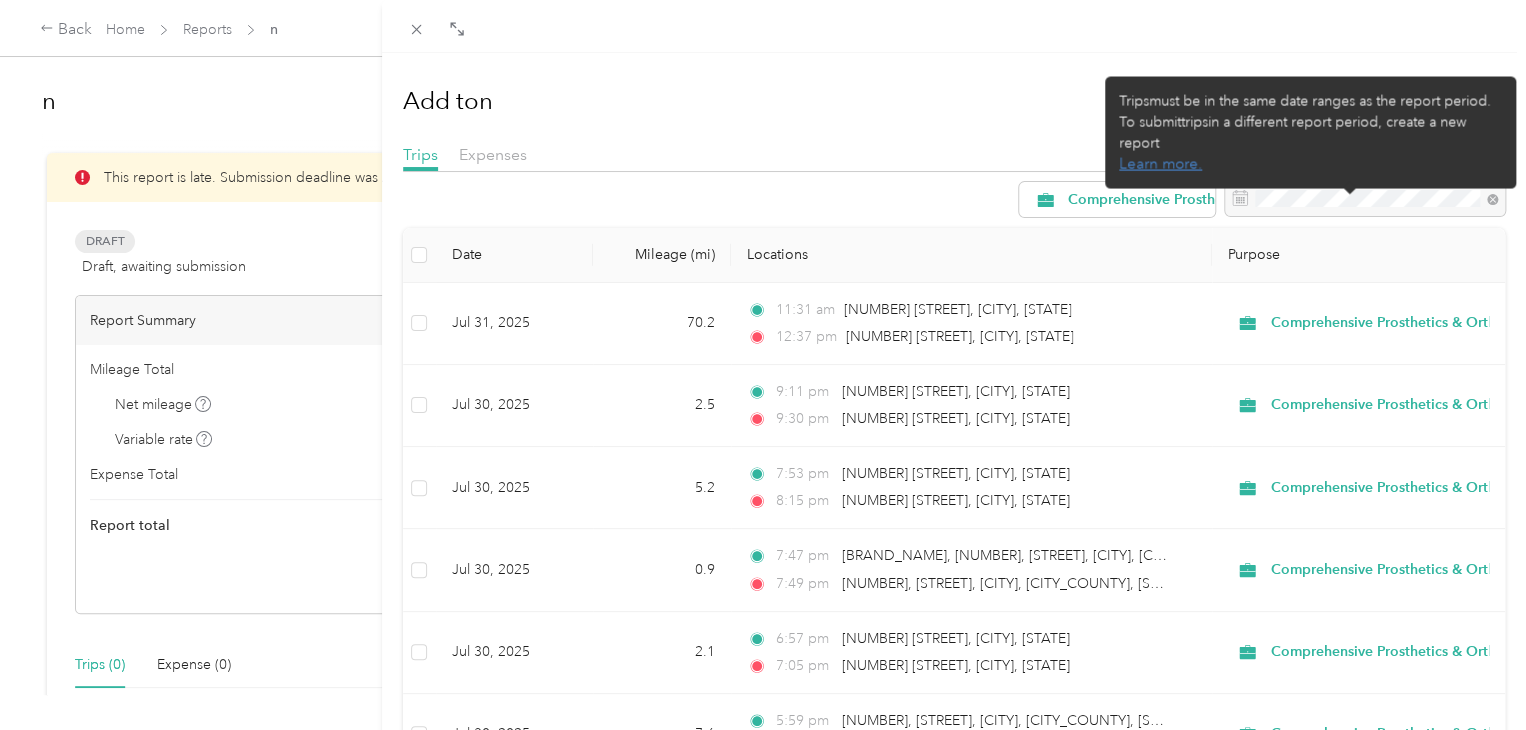 drag, startPoint x: 1299, startPoint y: 197, endPoint x: 1480, endPoint y: 208, distance: 181.33394 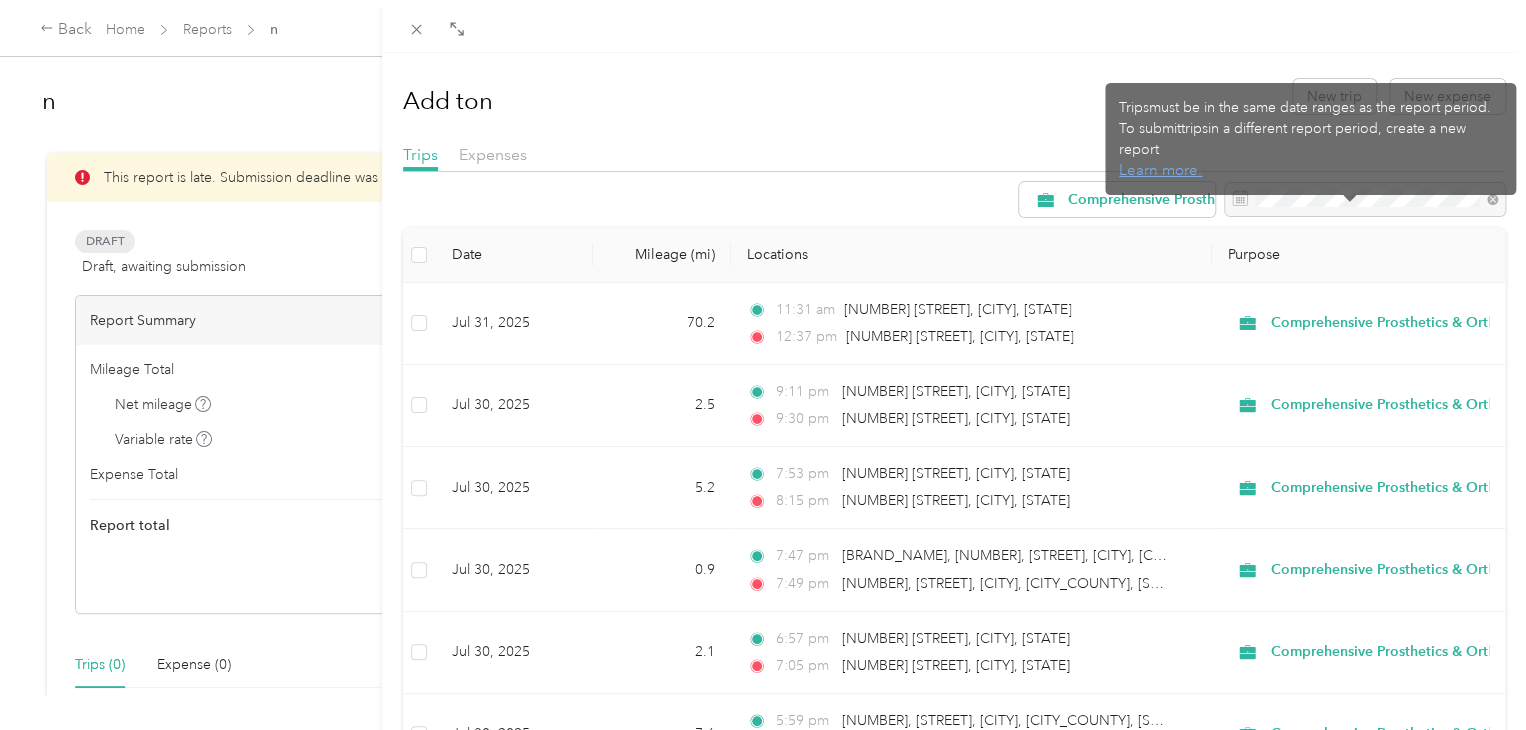 click at bounding box center [1365, 200] 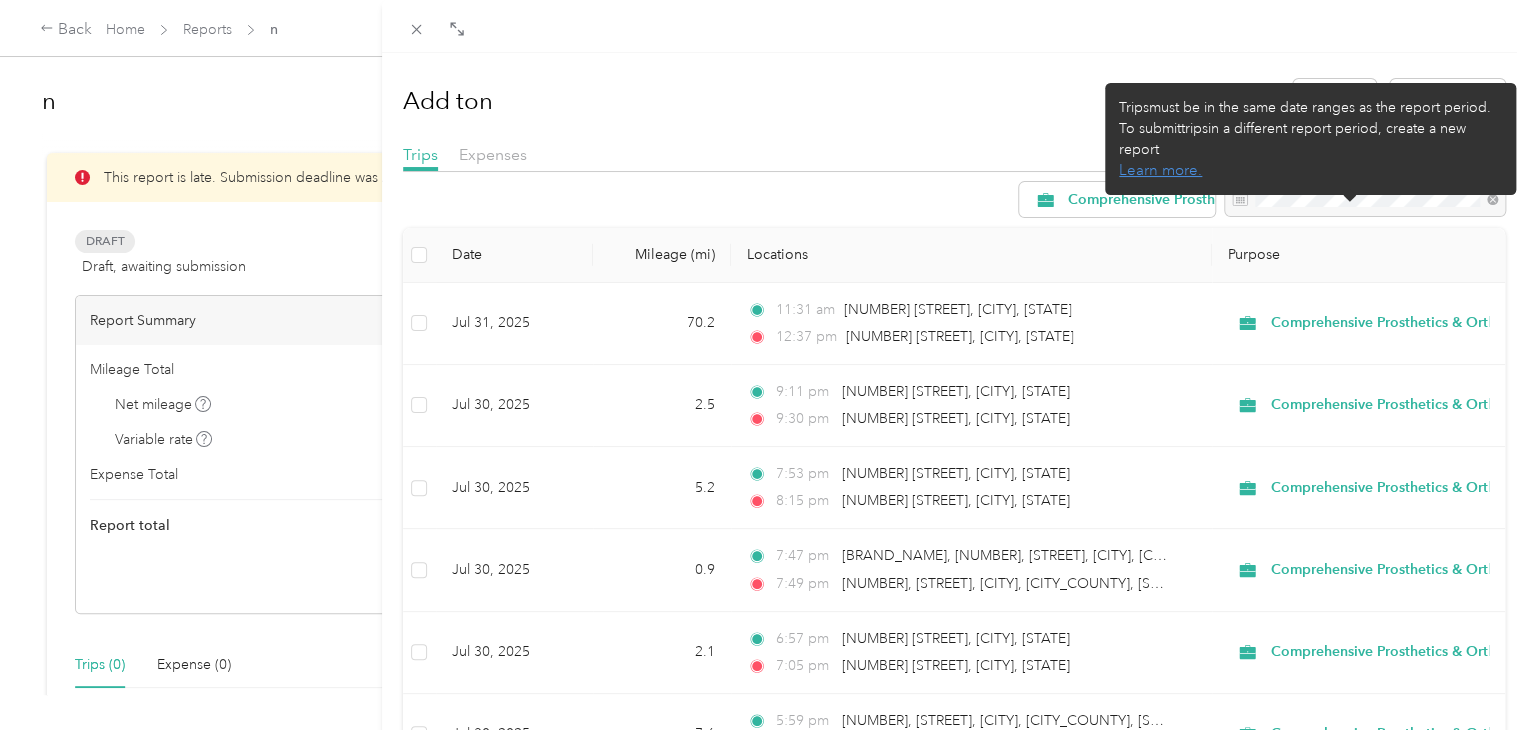 click at bounding box center (1365, 200) 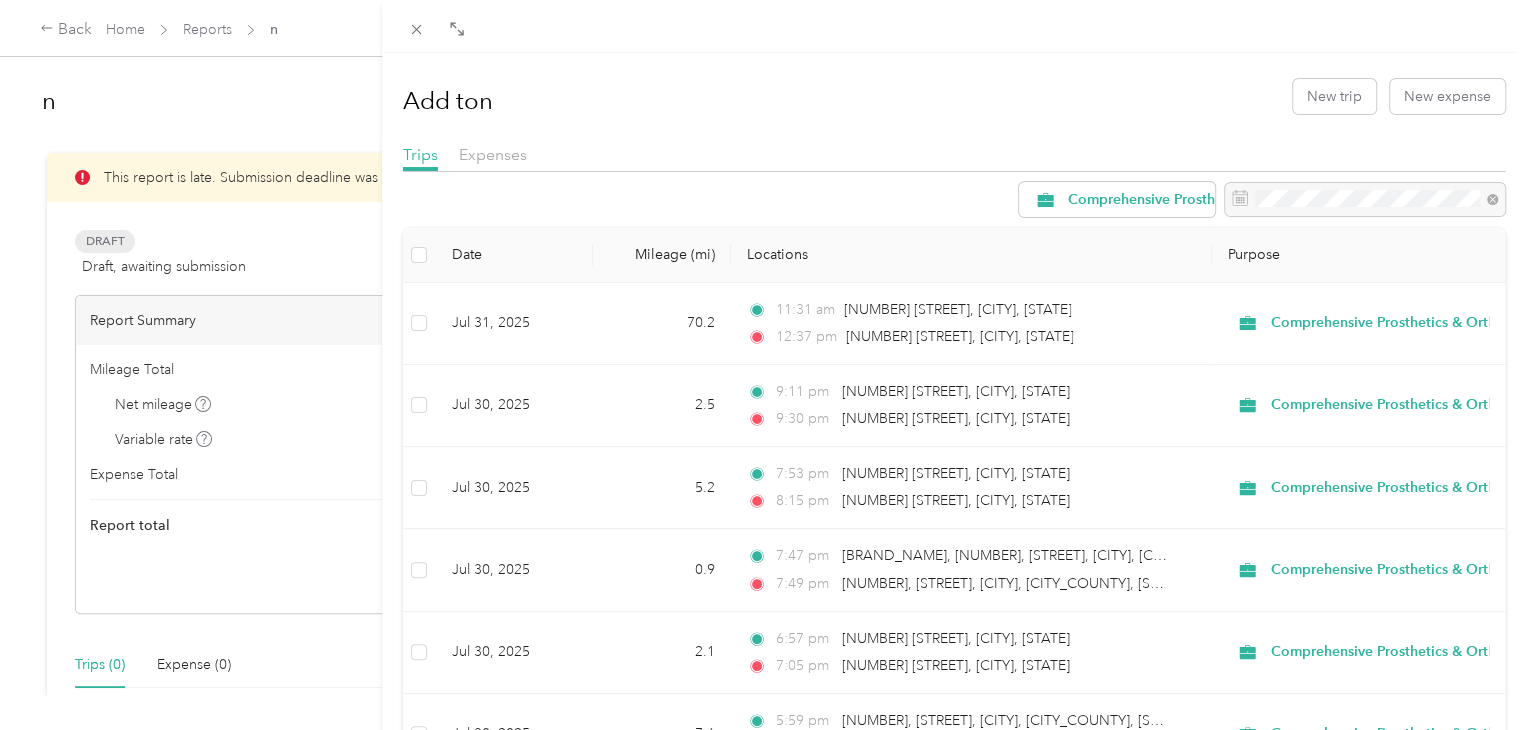 click on "Add to  n New trip New expense Trips Expenses Comprehensive Prosthetics & Orthotics Date Mileage (mi) Locations Purpose           [DATE] [MILEAGE] [TIME] [NUMBER] [STREET], [CITY], [STATE] [TIME] [NUMBER] [STREET], [CITY], [STATE] Comprehensive Prosthetics & Orthotics [DATE] [MILEAGE] [TIME] [NUMBER] [STREET], [CITY], [STATE] [TIME] [NUMBER] [STREET], [CITY], [STATE] Comprehensive Prosthetics & Orthotics [DATE] [MILEAGE] [TIME] [NUMBER] [STREET], [CITY], [STATE] [TIME] [NUMBER] [STREET], [CITY], [STATE] Comprehensive Prosthetics & Orthotics [DATE] [MILEAGE] [TIME] [BRAND_NAME], [NUMBER], [STREET], [CITY], [CITY_COUNTY], [STATE], [POSTAL_CODE], [COUNTRY] [TIME] [NUMBER], [STREET], [CITY], [CITY_COUNTY], [STATE], [POSTAL_CODE], [COUNTRY] Comprehensive Prosthetics & Orthotics [DATE] [MILEAGE] [TIME] [NUMBER] [STREET], [CITY], [STATE] [TIME] [NUMBER] [STREET], [CITY], [STATE] Comprehensive Prosthetics & Orthotics [DATE] [MILEAGE] [TIME] [TIME] [DATE] [MILEAGE]" at bounding box center (763, 365) 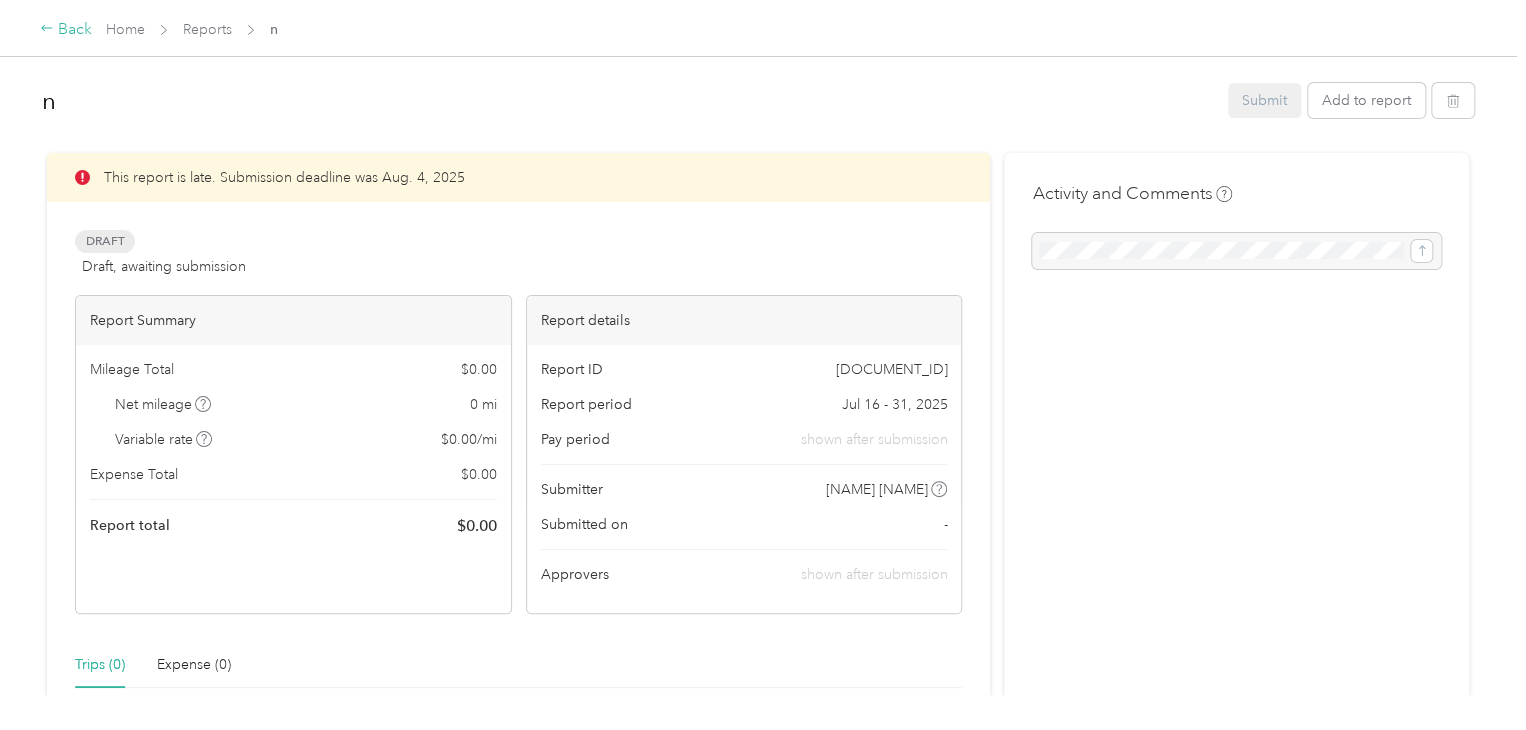 click on "Back" at bounding box center (66, 30) 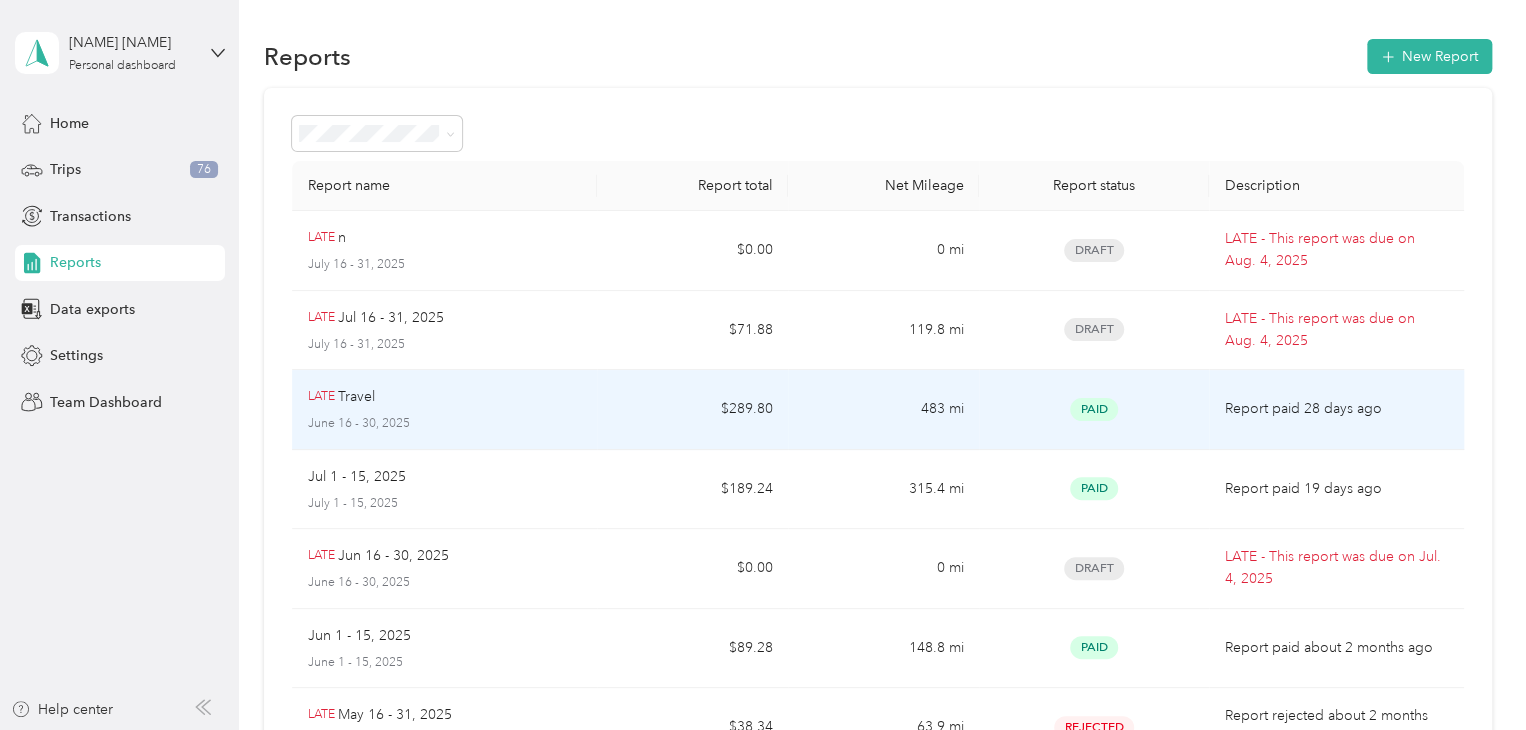 click on "June 16 - 30, 2025" at bounding box center [445, 424] 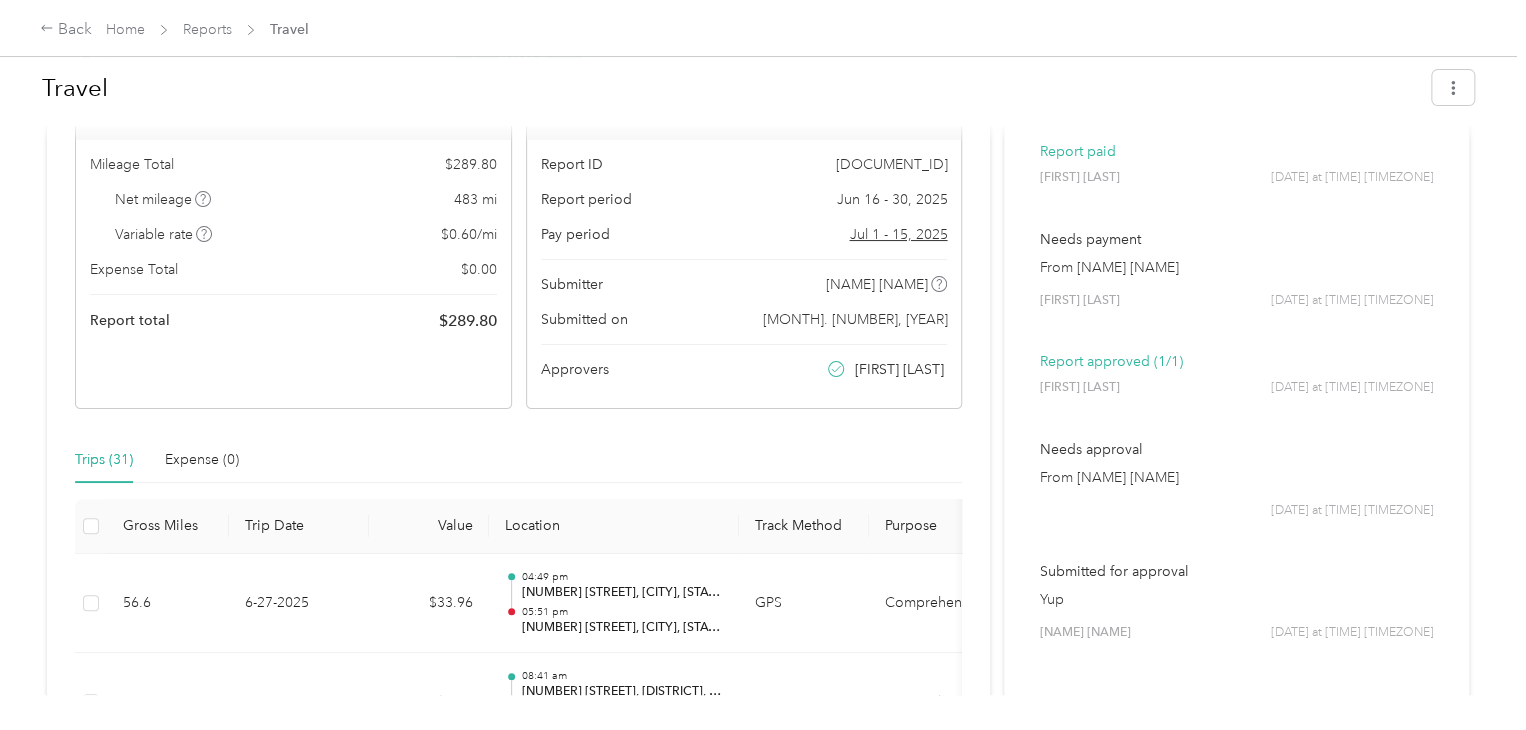 scroll, scrollTop: 0, scrollLeft: 0, axis: both 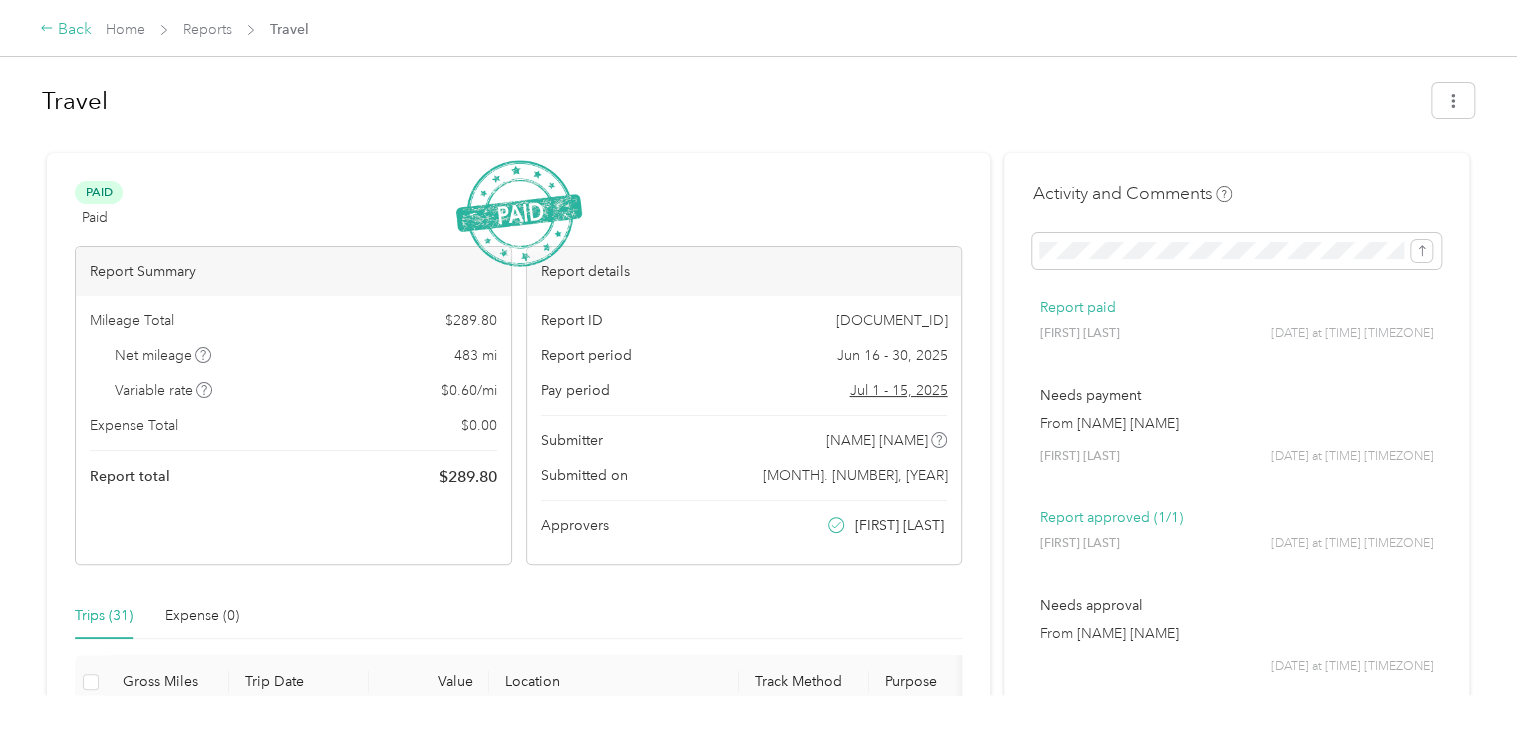 click on "Back" at bounding box center [66, 30] 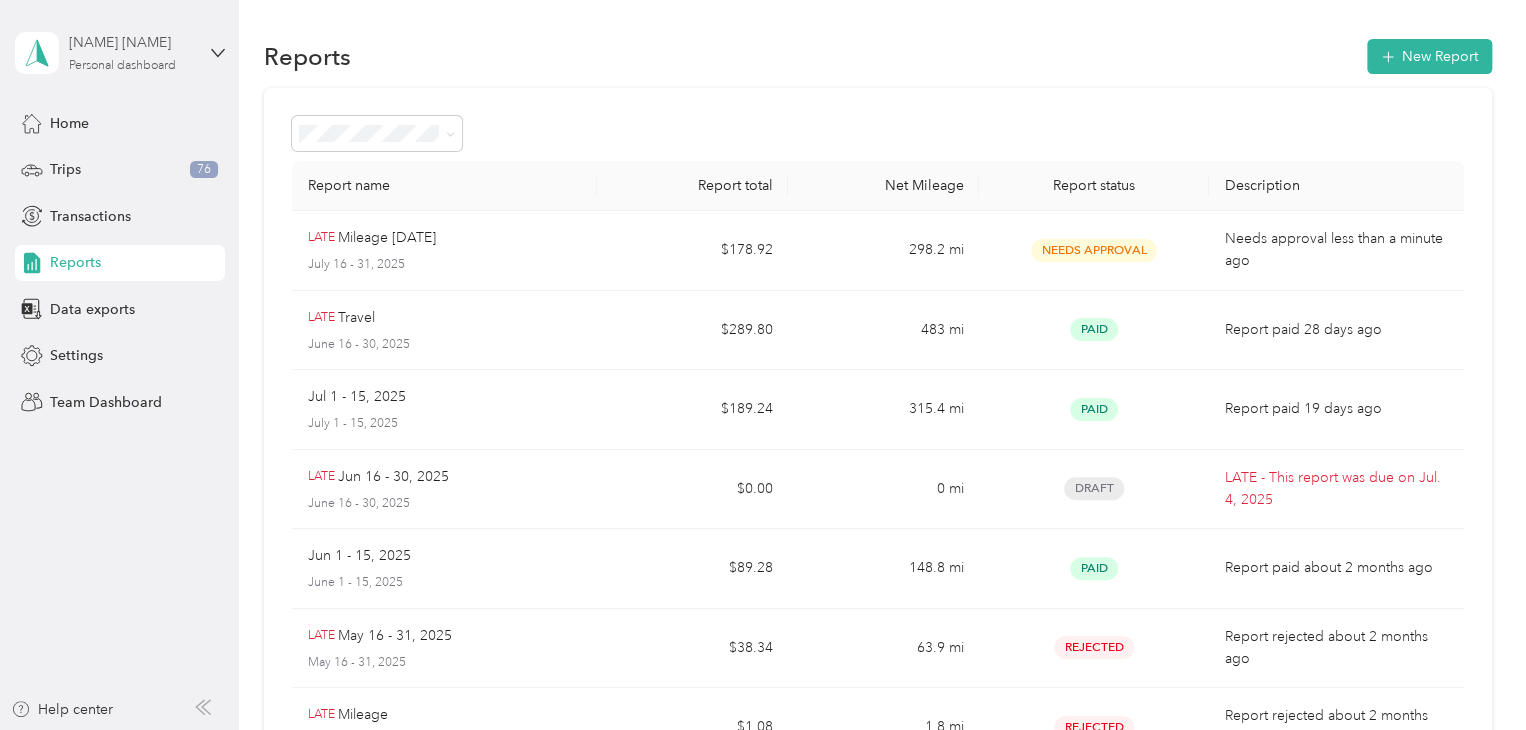 click on "[NAME] [NAME]" at bounding box center (131, 42) 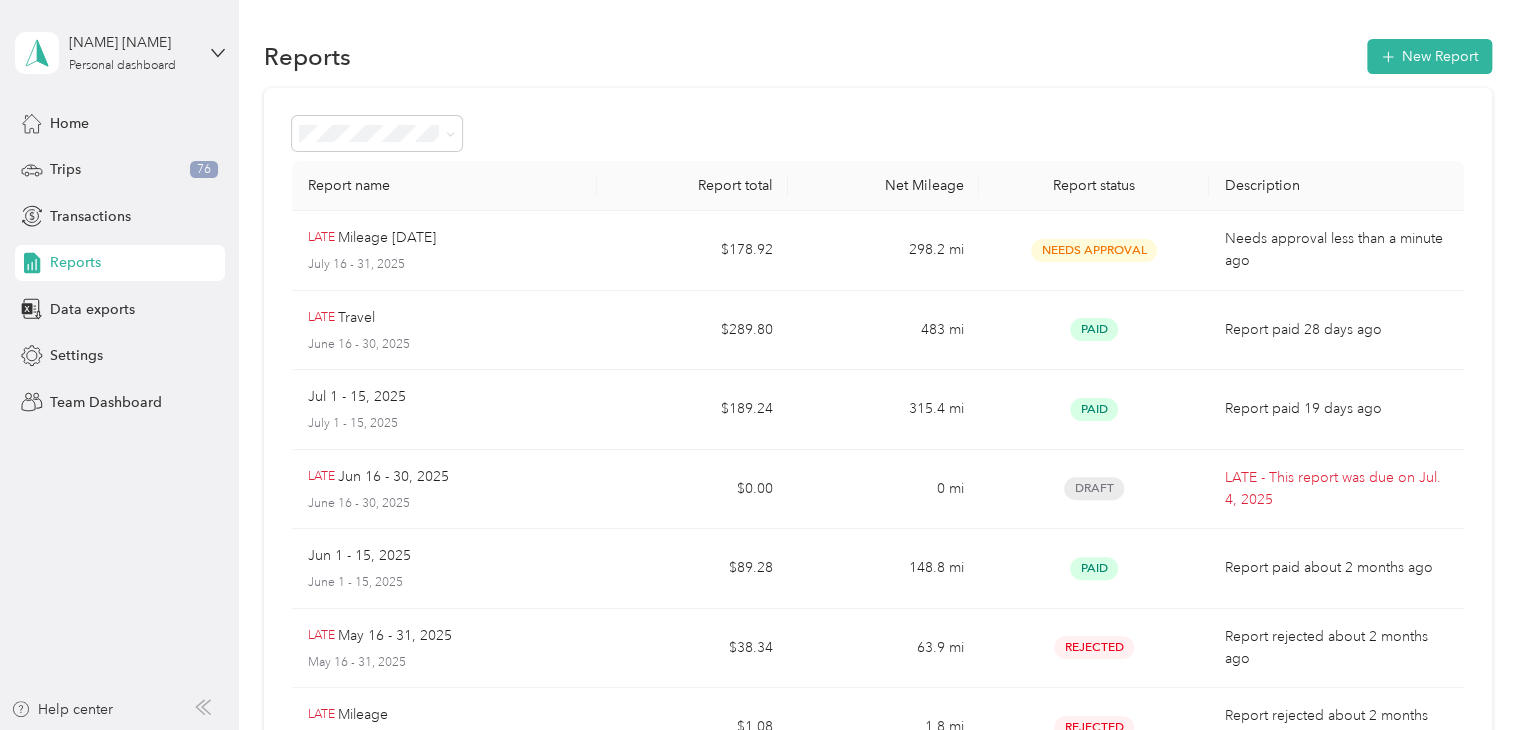 click on "Team dashboard" at bounding box center [167, 164] 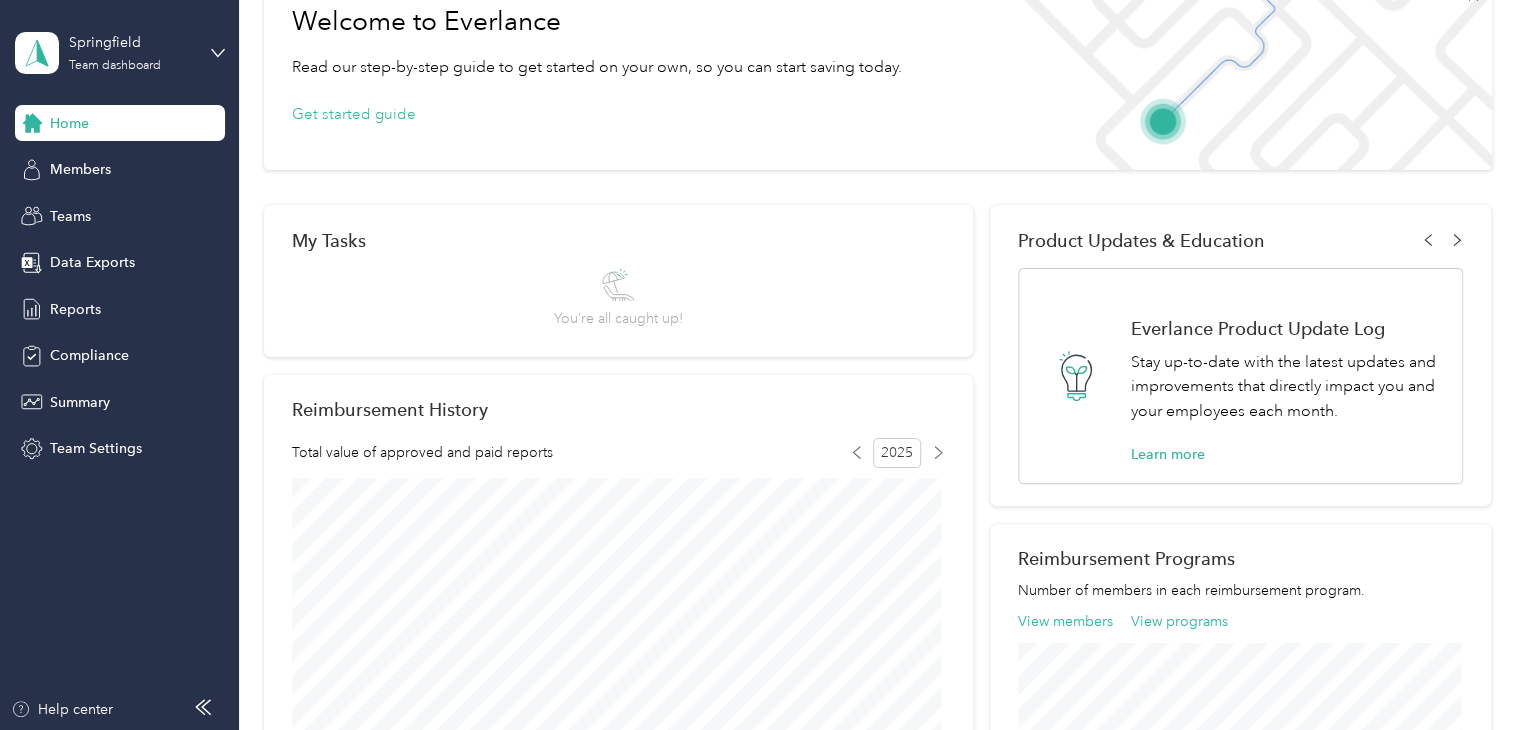 scroll, scrollTop: 0, scrollLeft: 0, axis: both 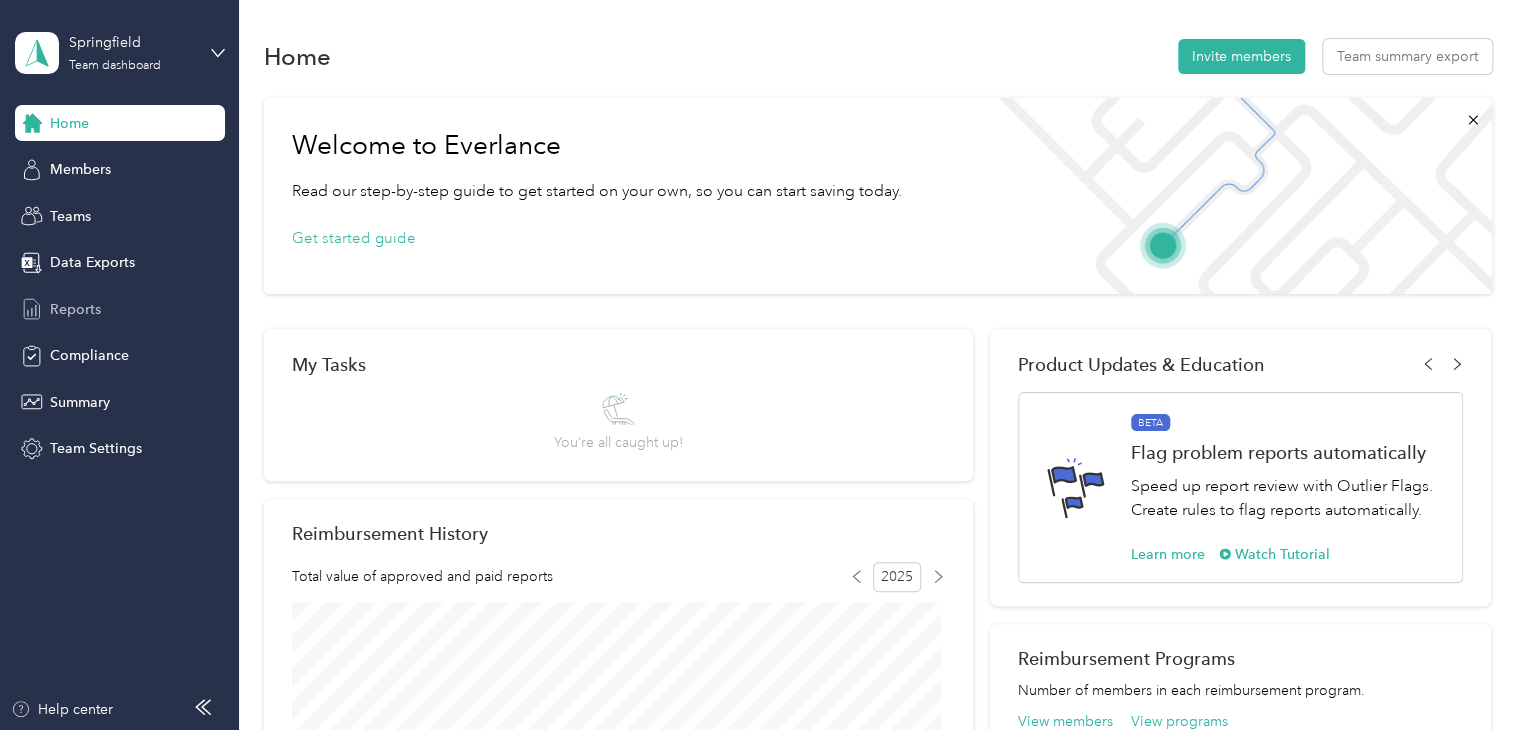 click on "Reports" at bounding box center (75, 309) 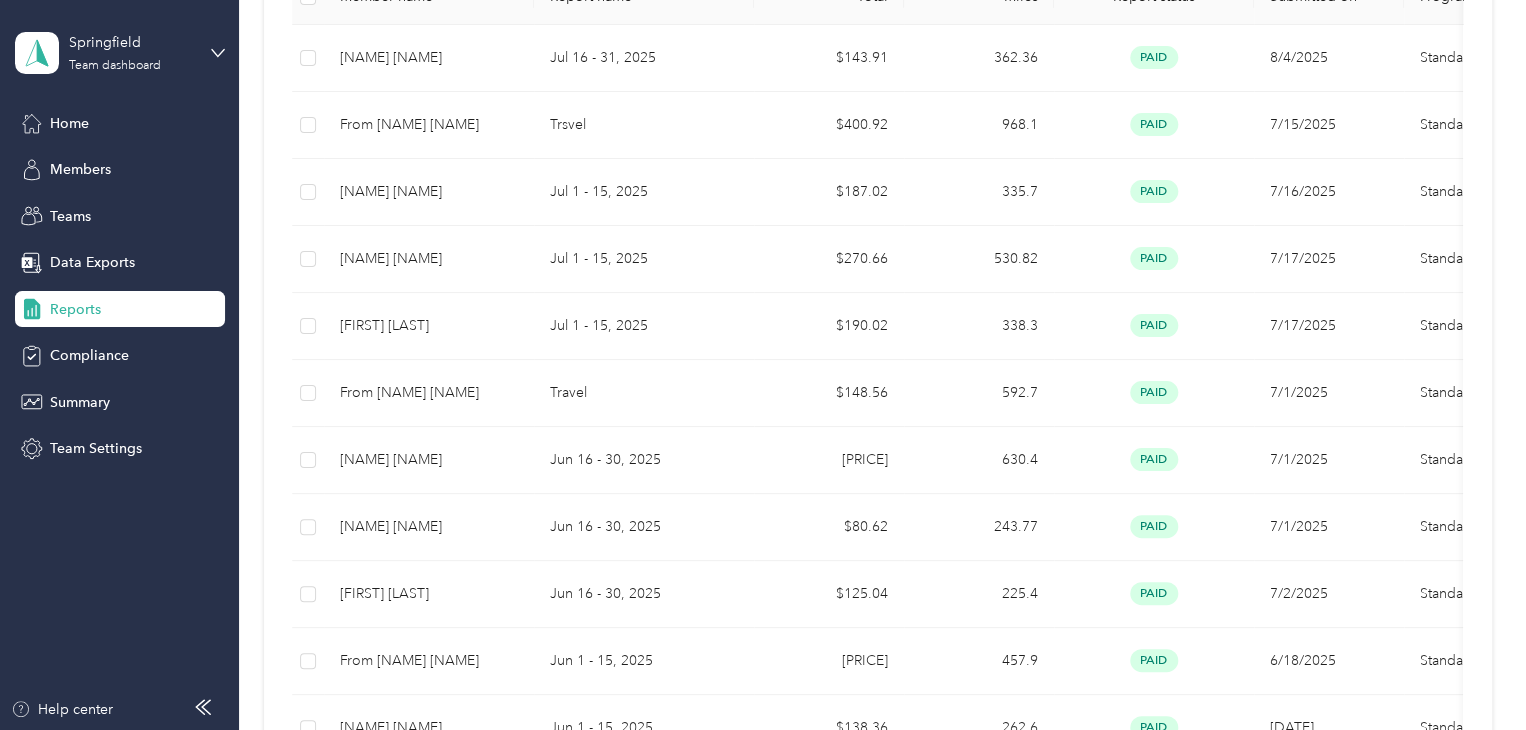 scroll, scrollTop: 0, scrollLeft: 0, axis: both 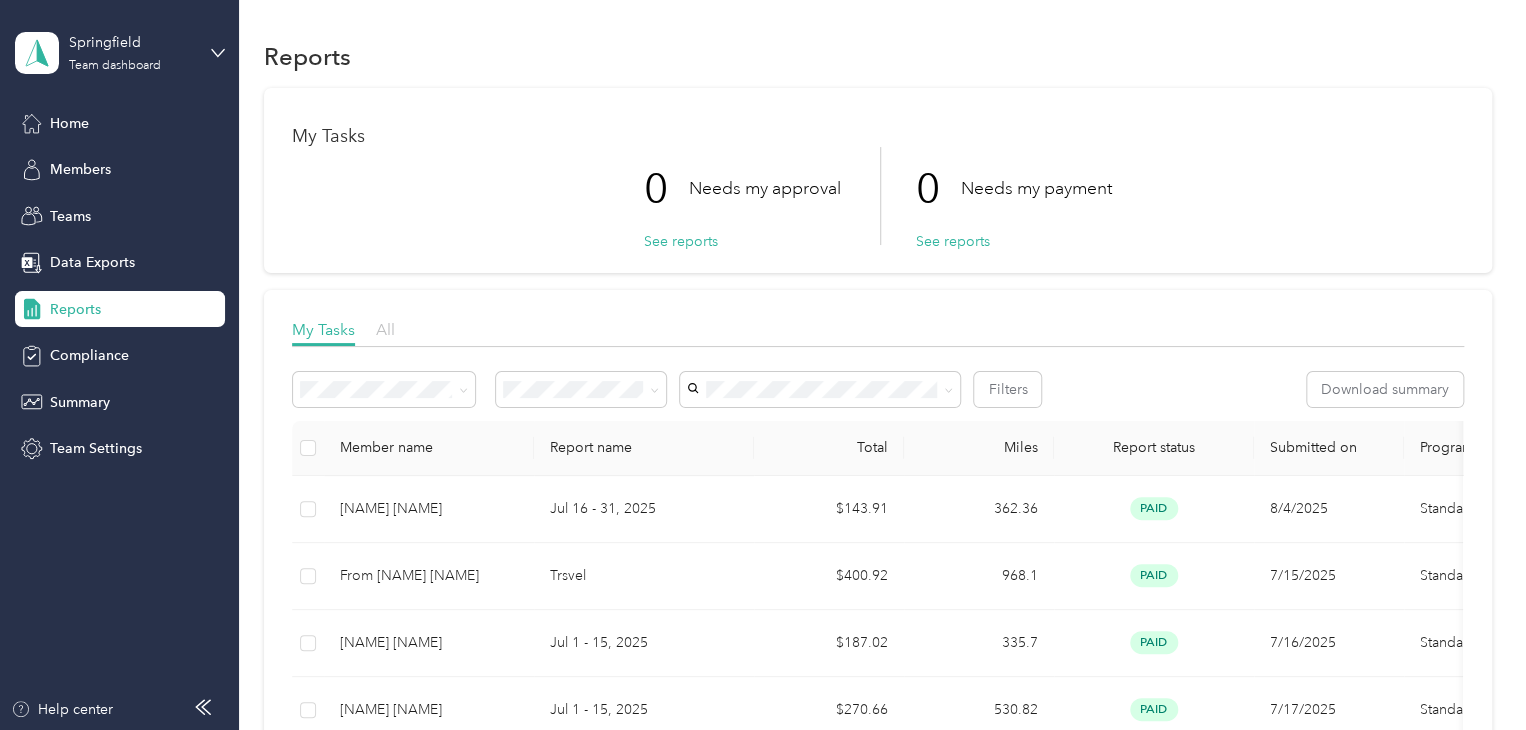 click on "All" at bounding box center (385, 329) 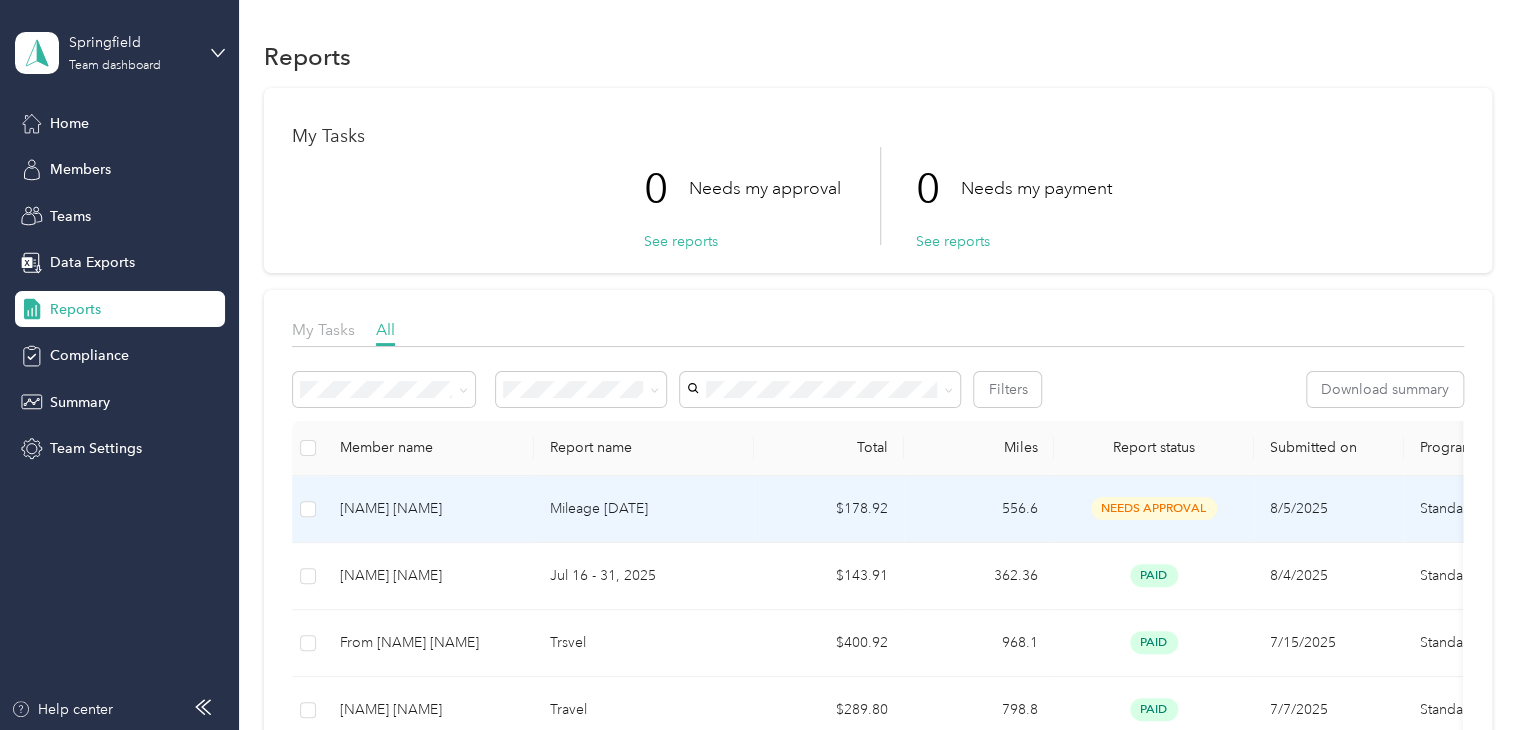 click on "[NAME] [NAME]" at bounding box center (429, 509) 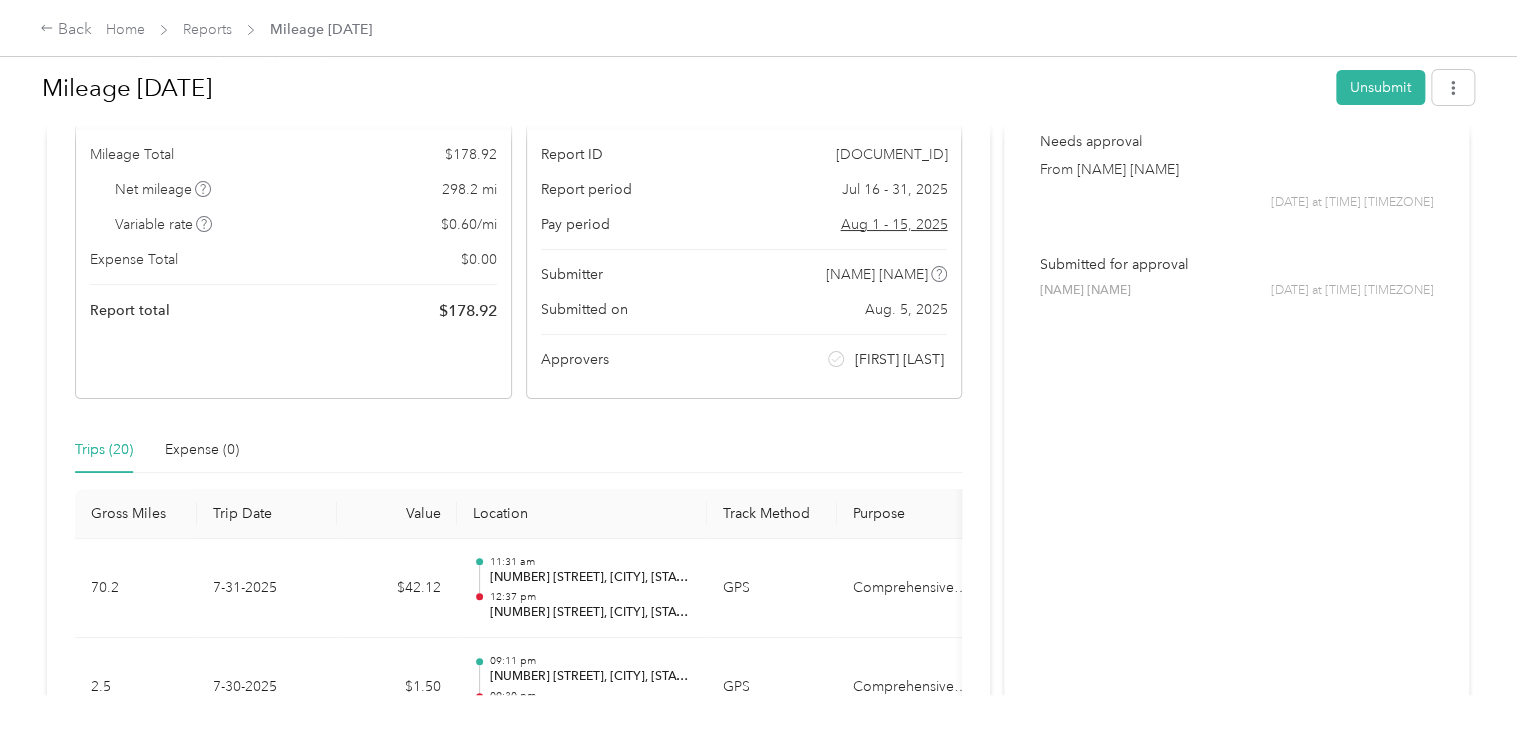 scroll, scrollTop: 325, scrollLeft: 0, axis: vertical 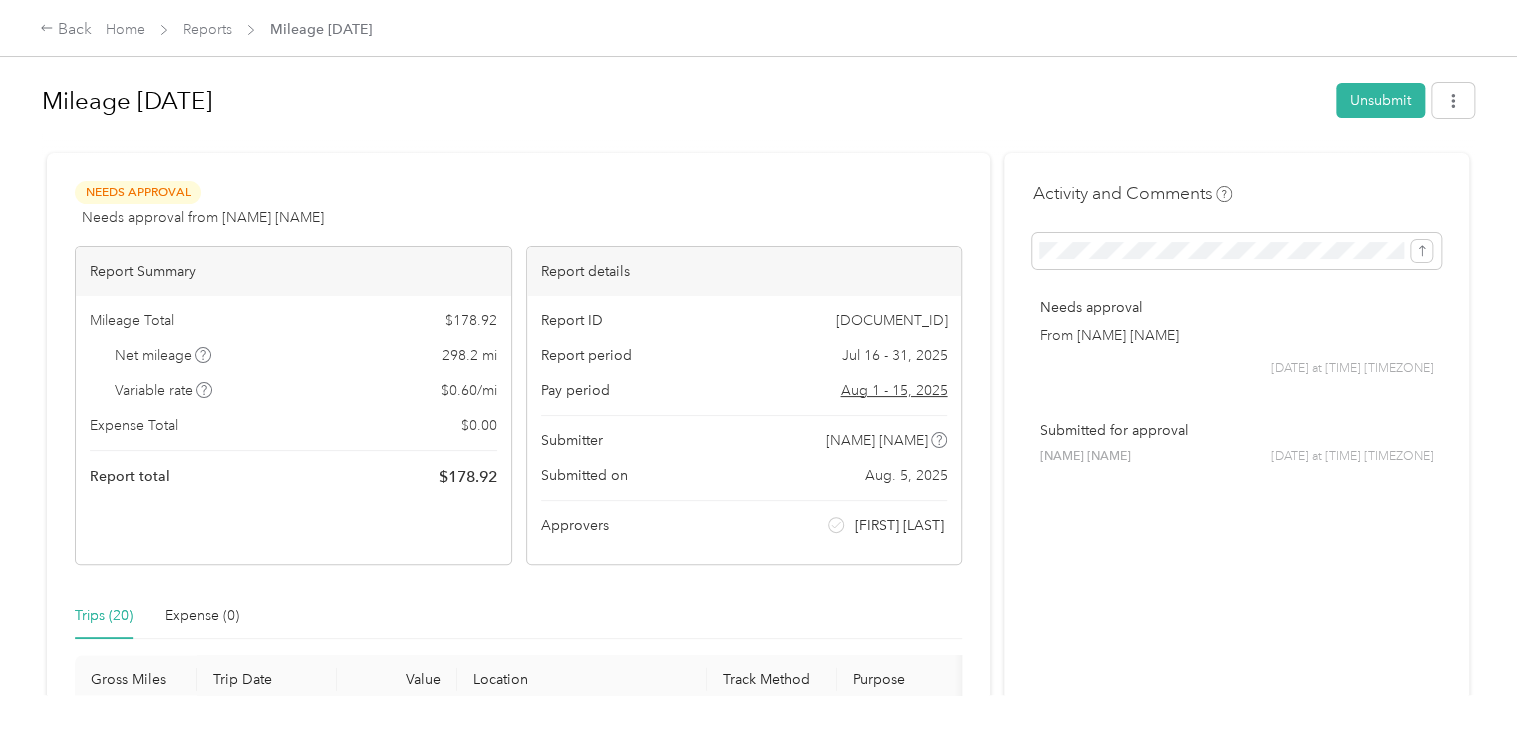 click on "Back Home Reports Mileage [DATE]" at bounding box center [763, 28] 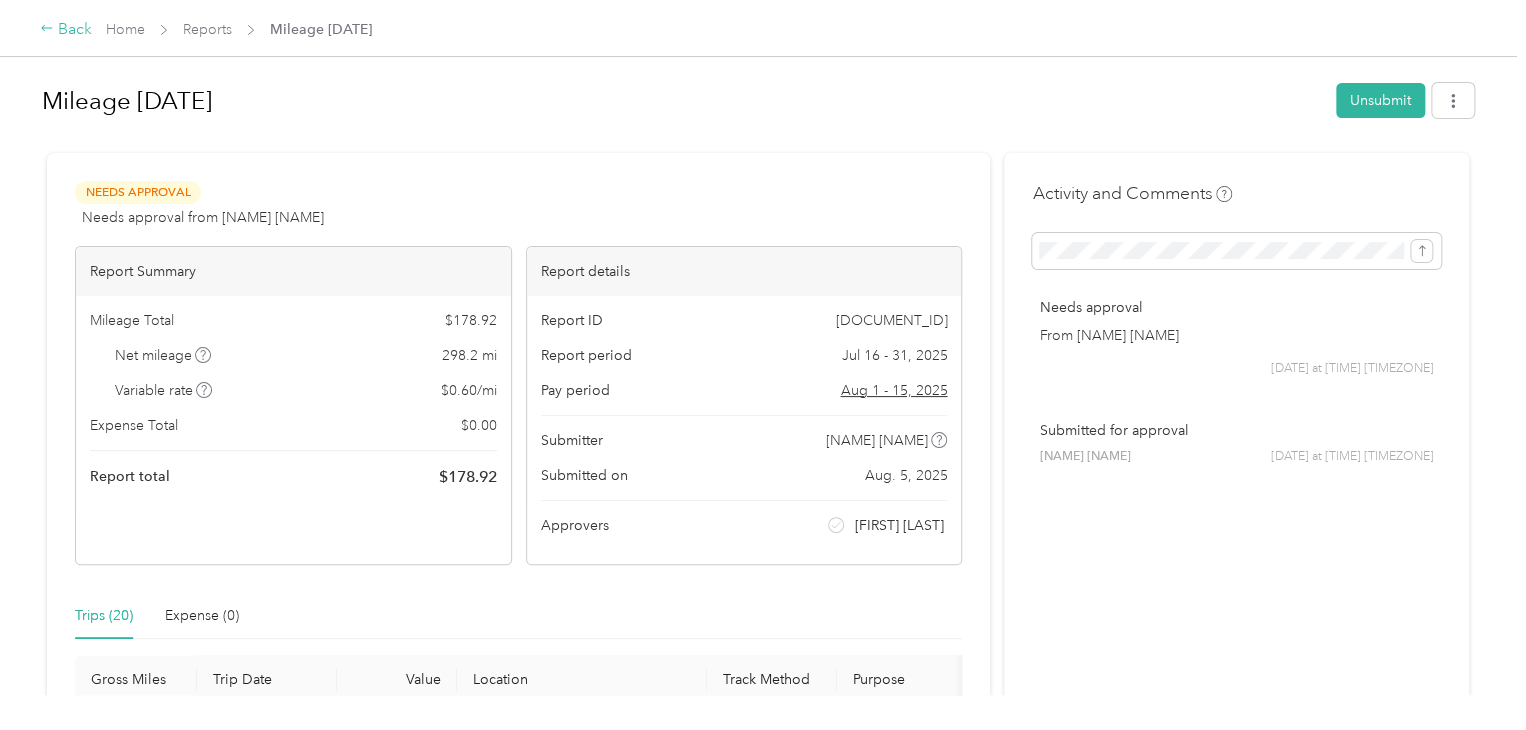 click 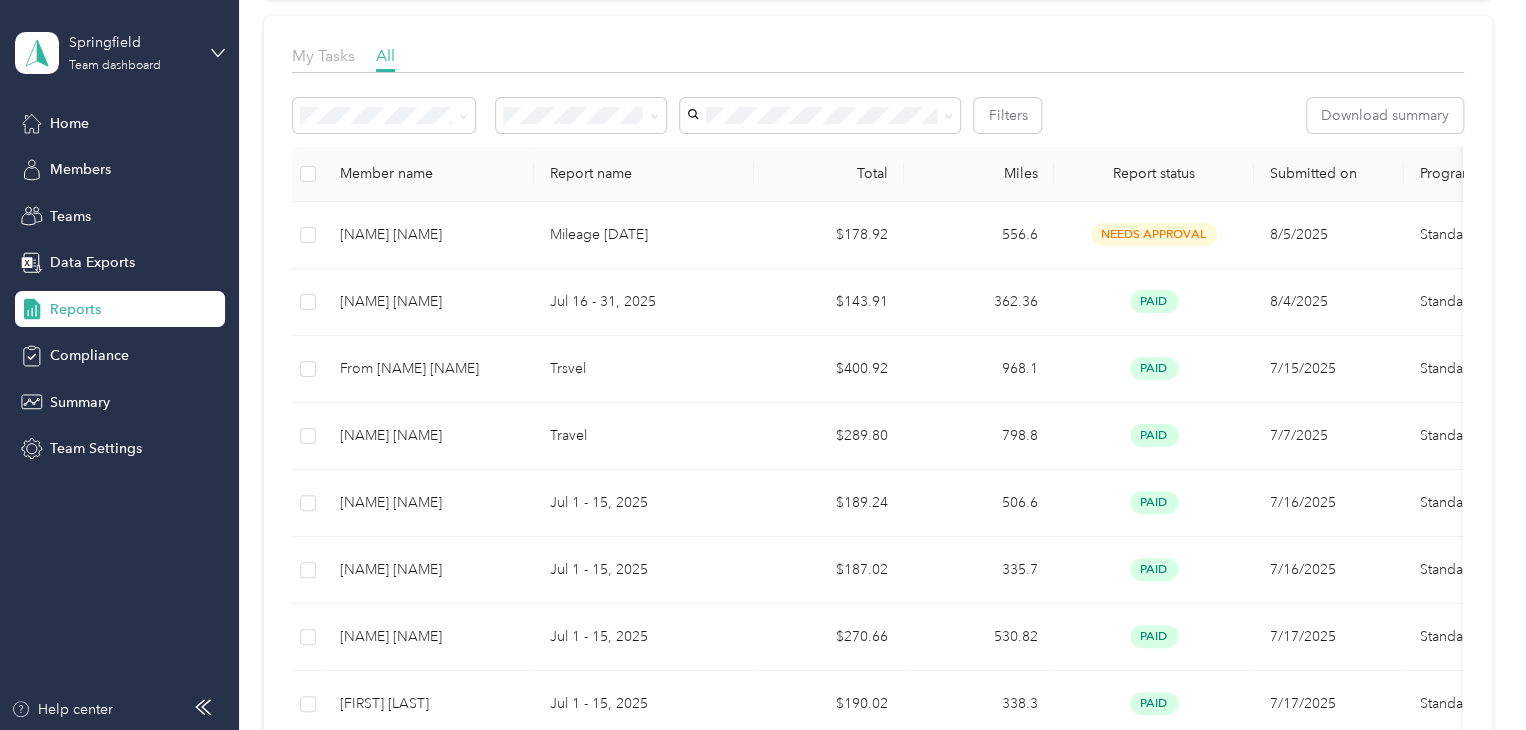 scroll, scrollTop: 331, scrollLeft: 0, axis: vertical 